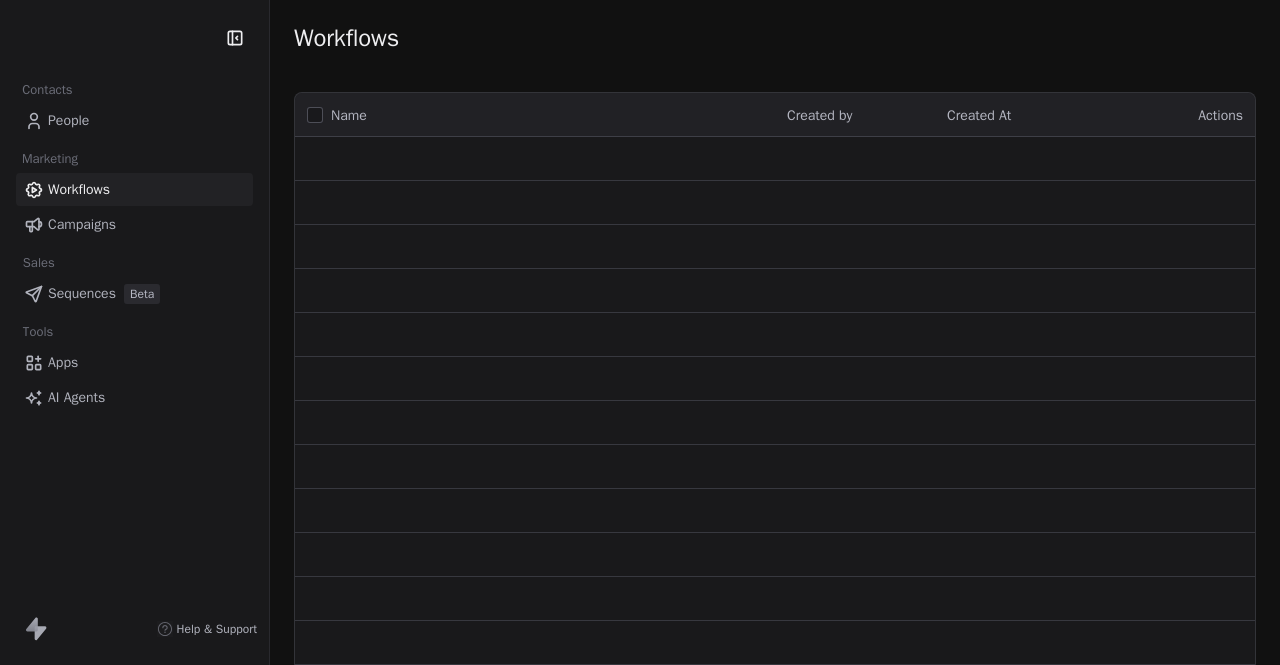 scroll, scrollTop: 0, scrollLeft: 0, axis: both 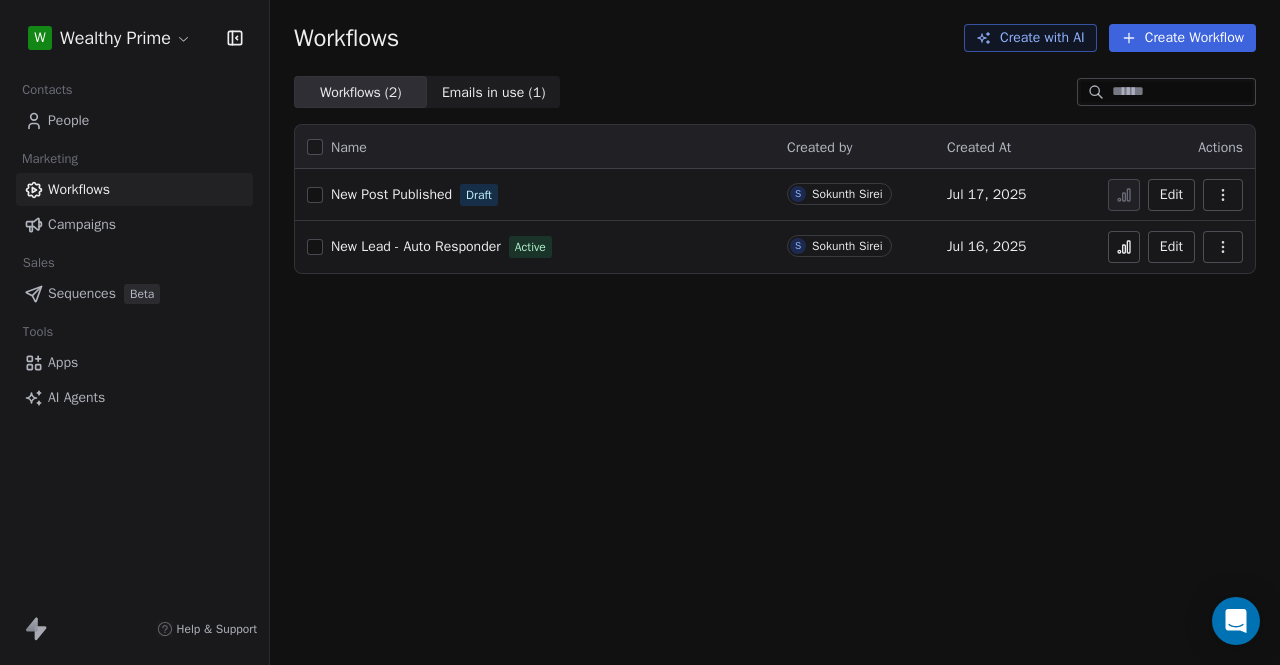 click on "New Lead - Auto Responder" at bounding box center (416, 246) 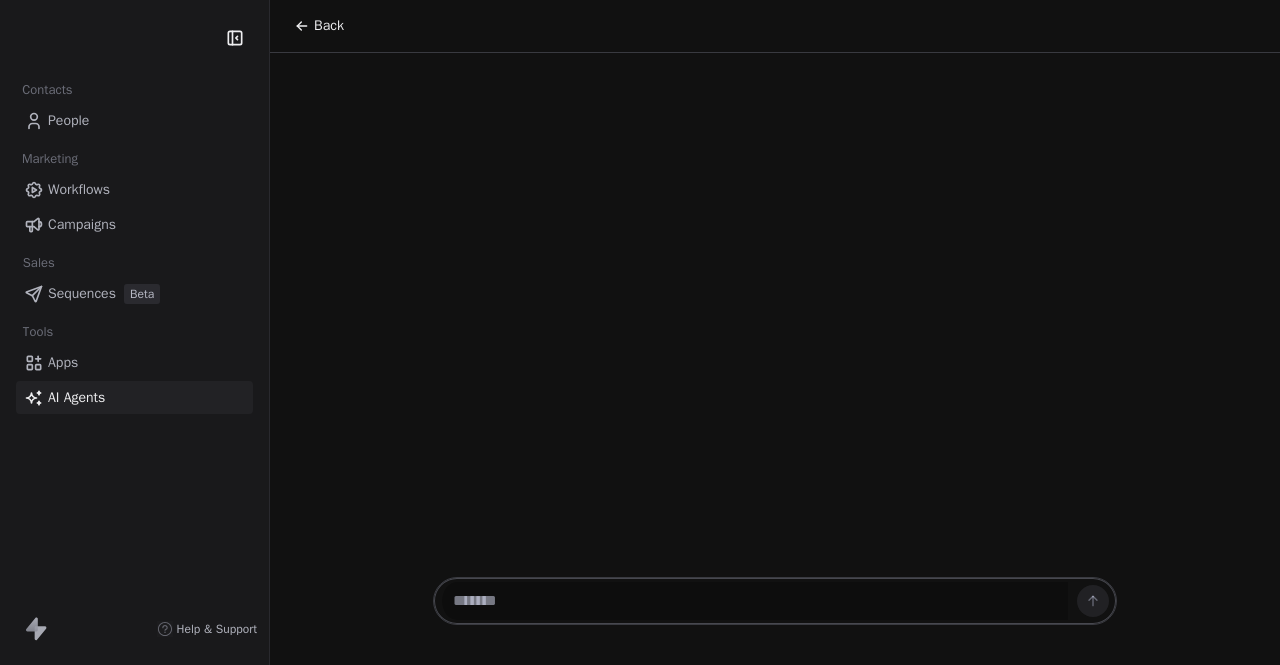 scroll, scrollTop: 0, scrollLeft: 0, axis: both 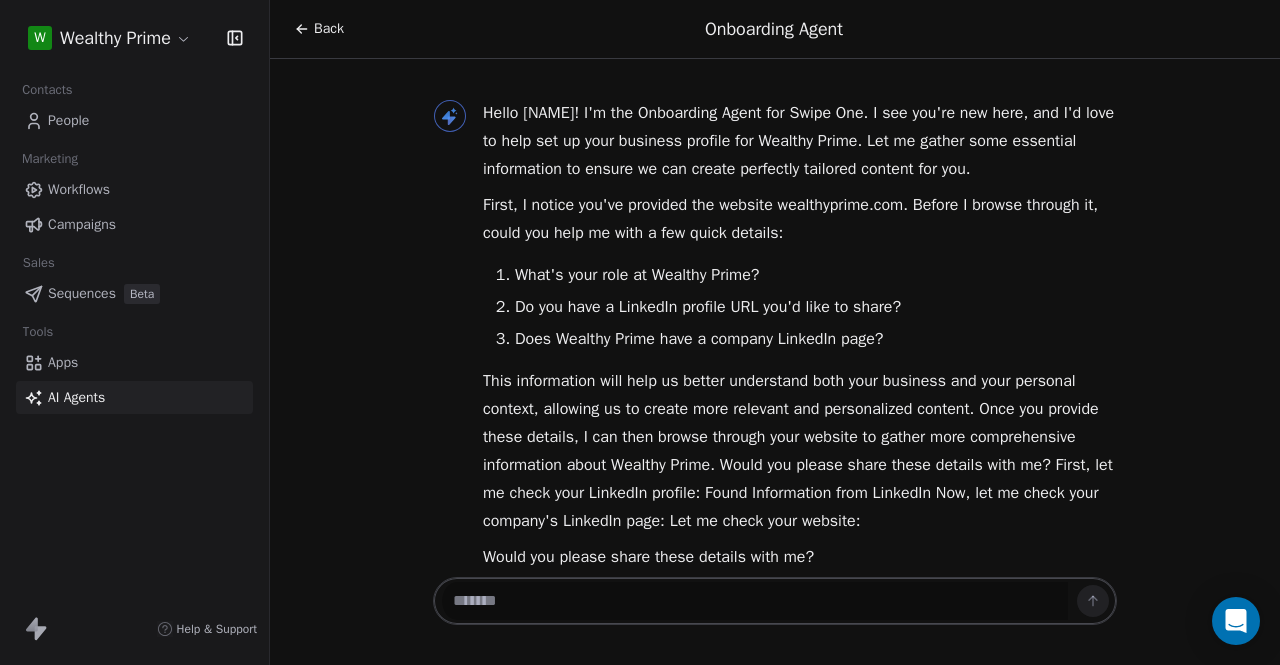 click at bounding box center (755, 601) 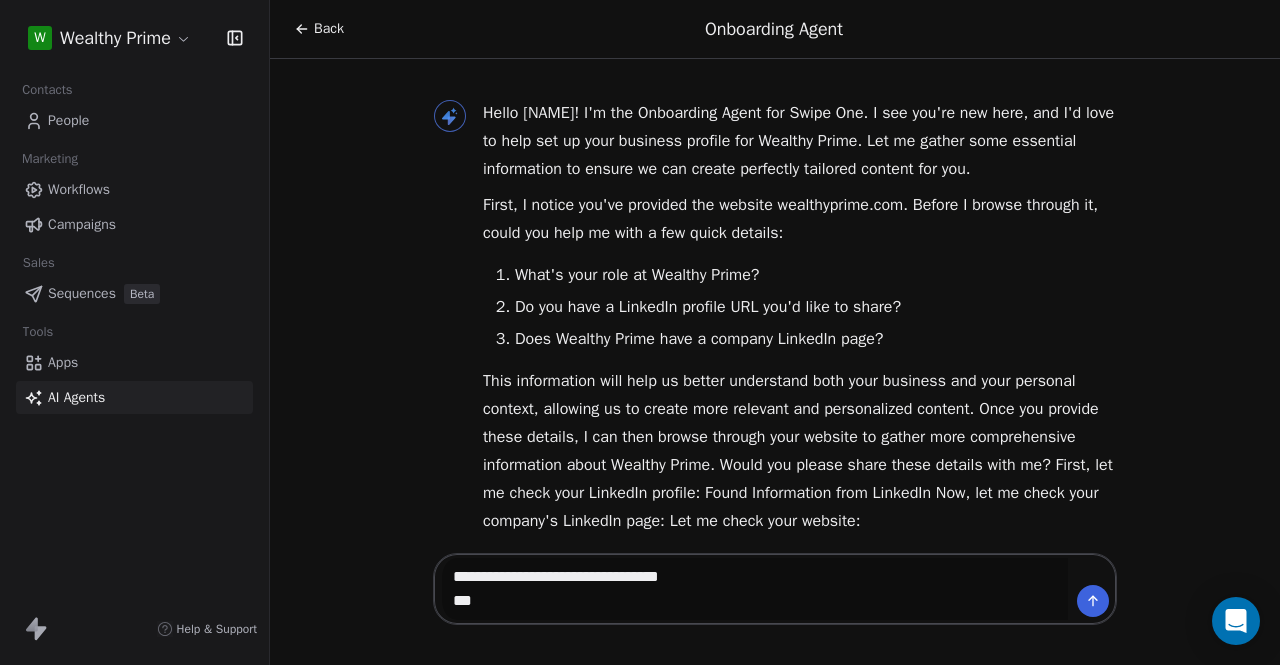 paste on "**********" 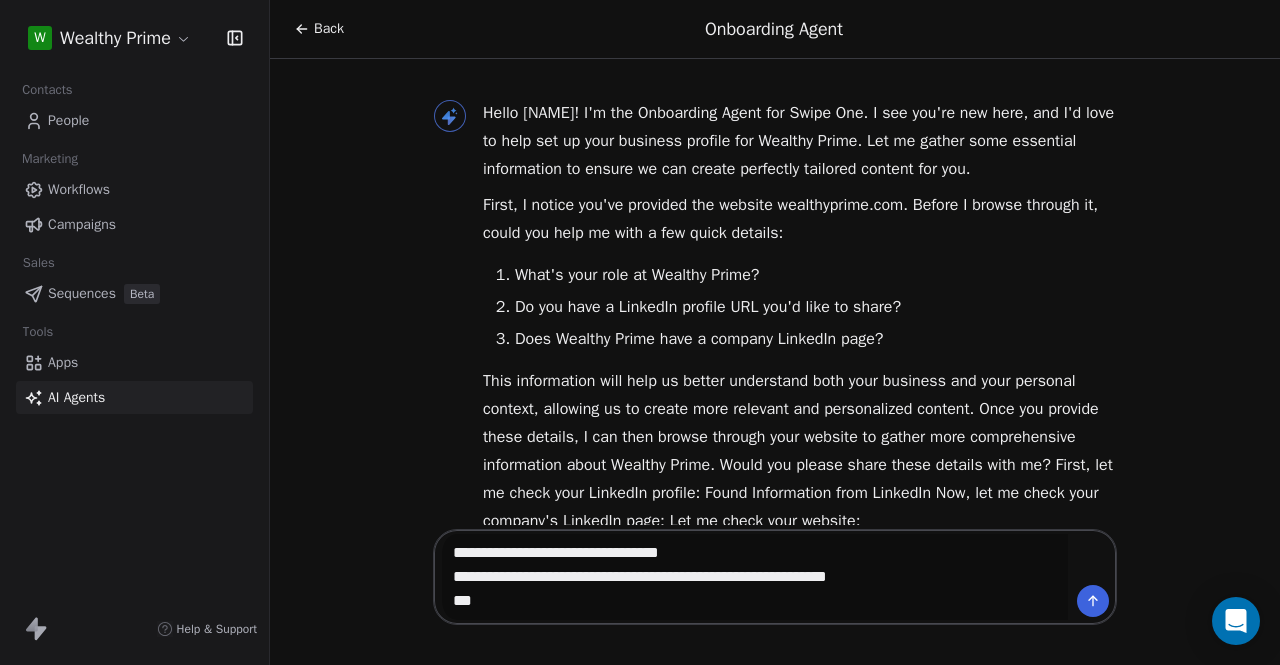 paste on "**********" 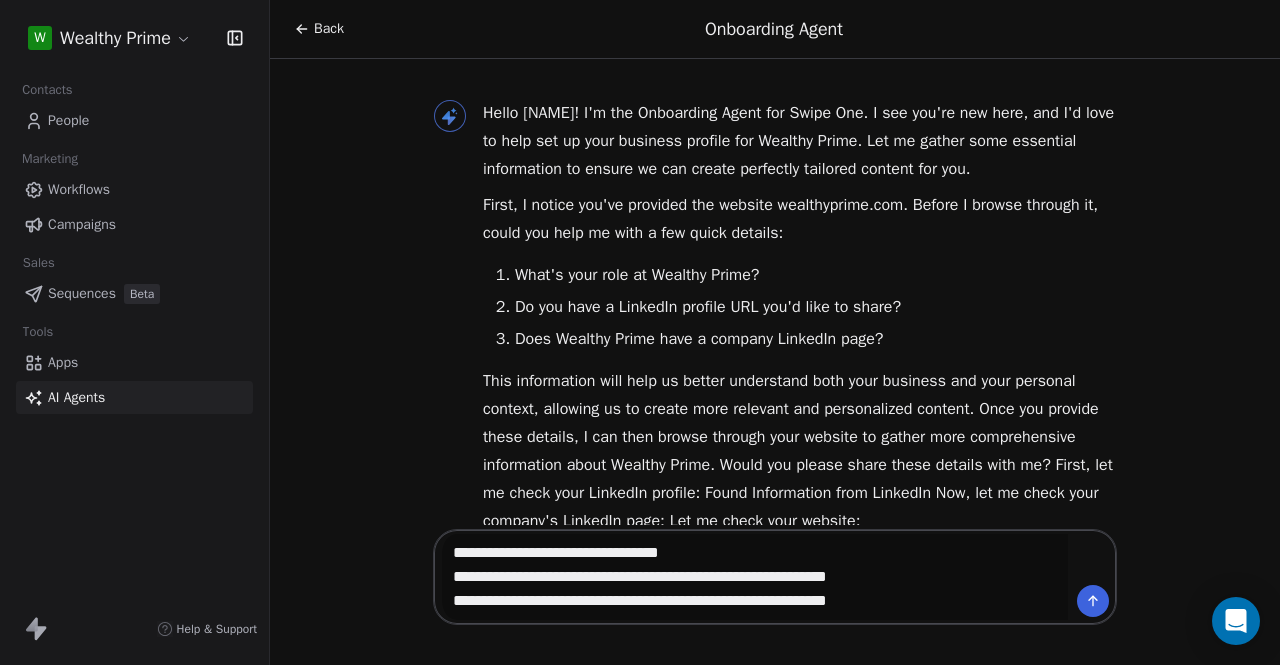 click on "**********" at bounding box center (755, 577) 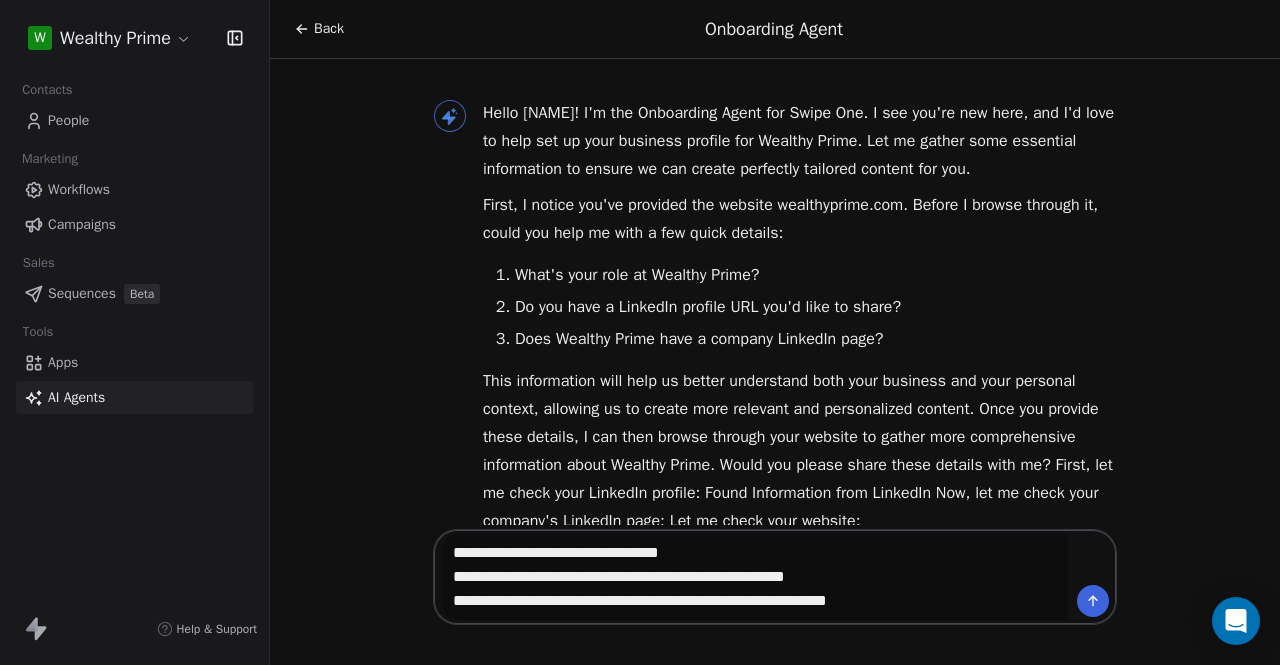 type on "**********" 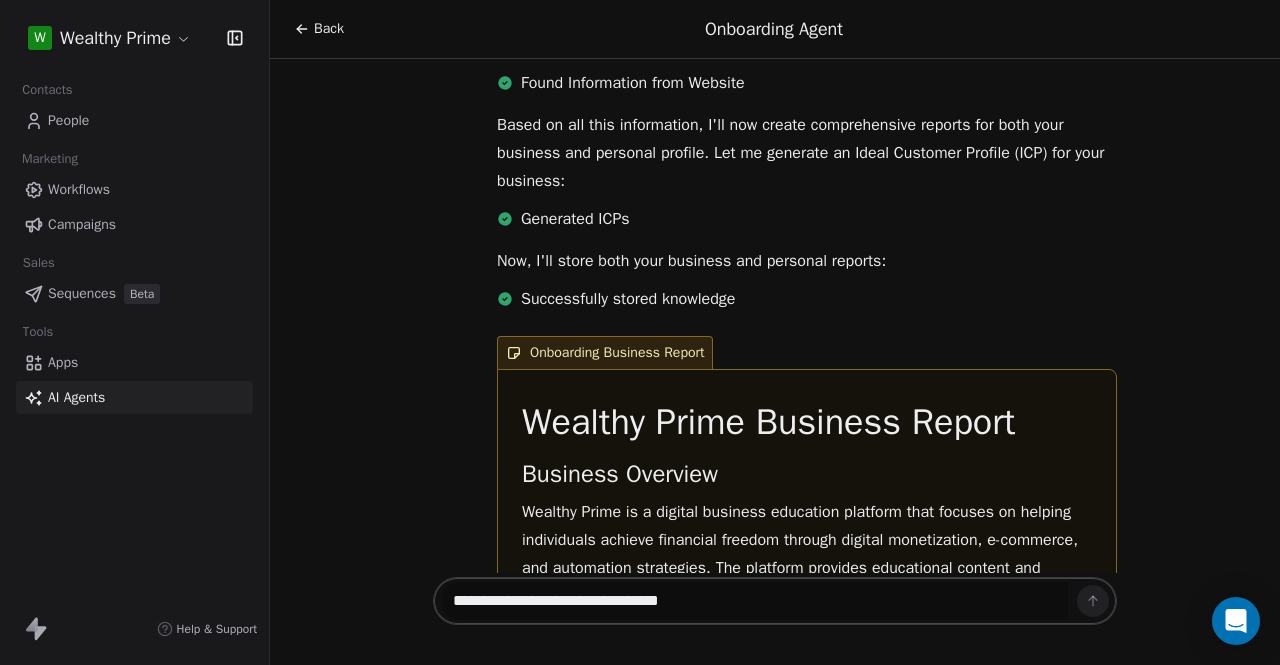 scroll, scrollTop: 1016, scrollLeft: 0, axis: vertical 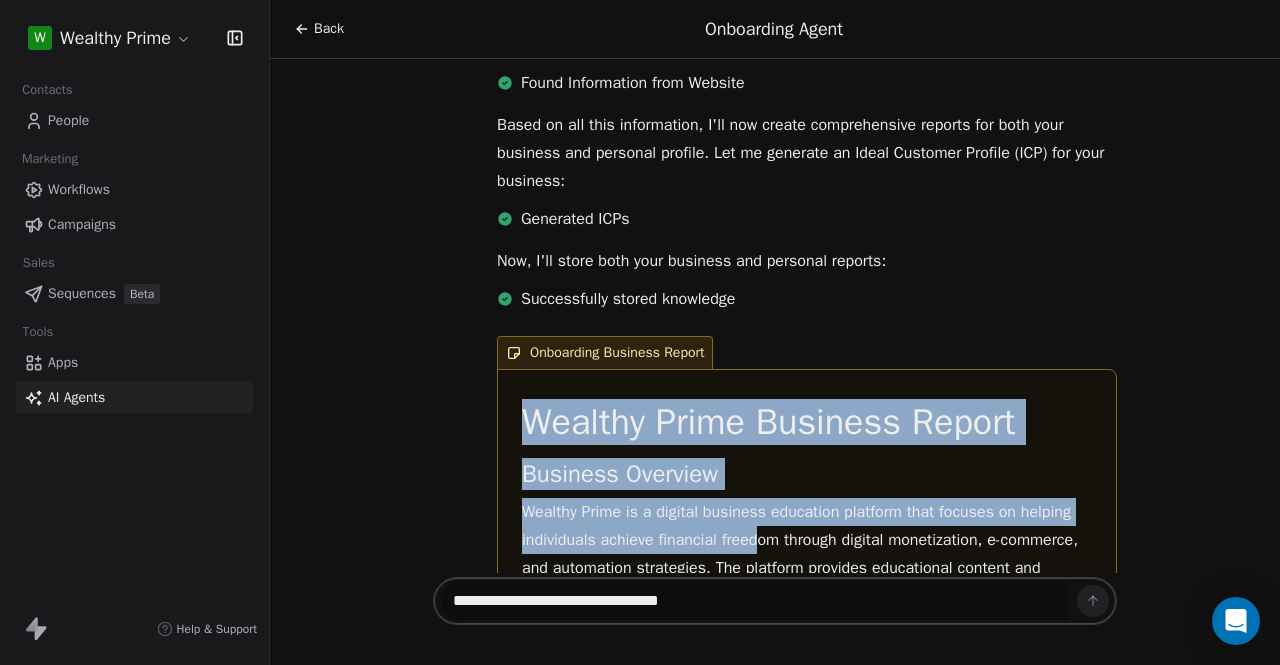 drag, startPoint x: 518, startPoint y: 353, endPoint x: 761, endPoint y: 486, distance: 277.01624 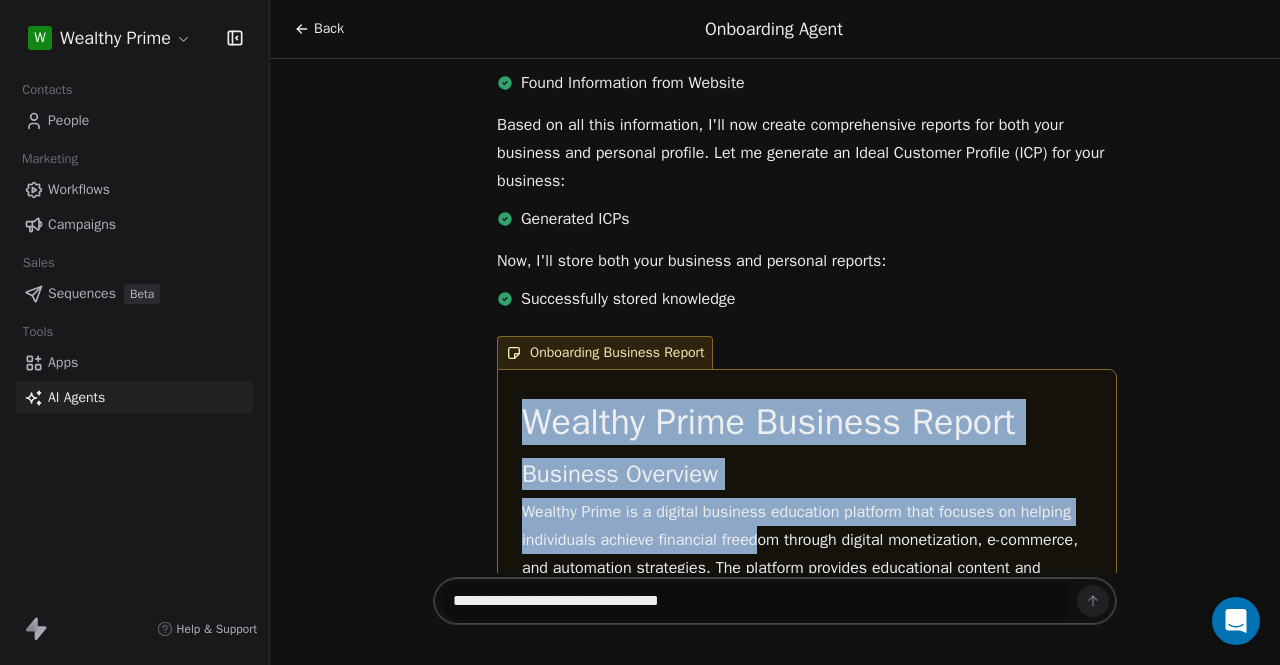 click on "Wealthy Prime Business Report
Business Overview
Wealthy Prime is a digital business education platform that focuses on helping individuals achieve financial freedom through digital monetization, e-commerce, and automation strategies. The platform provides educational content and guidance across various categories including:
Automation & Tools
E-commerce Mastery
Digital Monetization
Financial Freedom
Newsletters
Website Content
Main Focus:  Digital monetization strategies, e-commerce trends, automation tools, and passive income generation
Content Categories:  Well-structured content covering various aspects of online business
Recent Posts:
5 Digital Monetization Strategies
E-commerce Trends 2025
The Ultimate Guide to Automating Your Small Business in 2025
Visionaries on the Rise, Freedom in Sight
Online Presence
Website:  wealthyprime.com
LinkedIn Company:   https://www.linkedin.com/company/107854168/admin/dashboard/
Content Update Frequency:" at bounding box center [807, 1480] 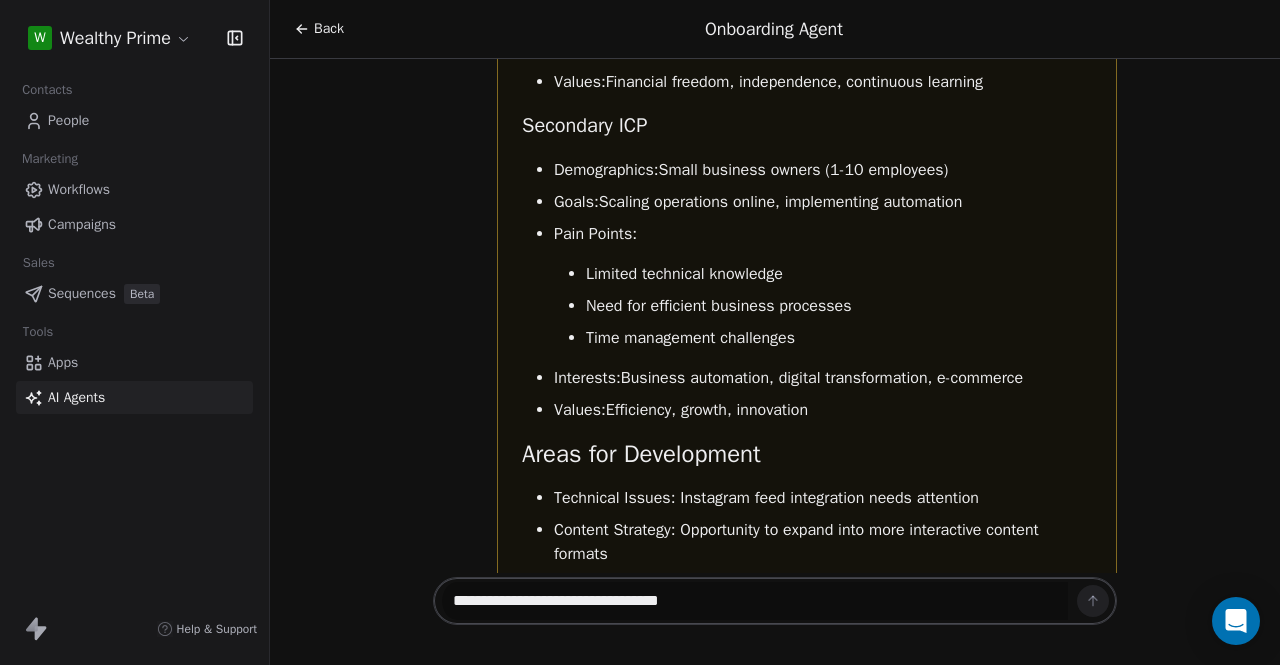 scroll, scrollTop: 3056, scrollLeft: 0, axis: vertical 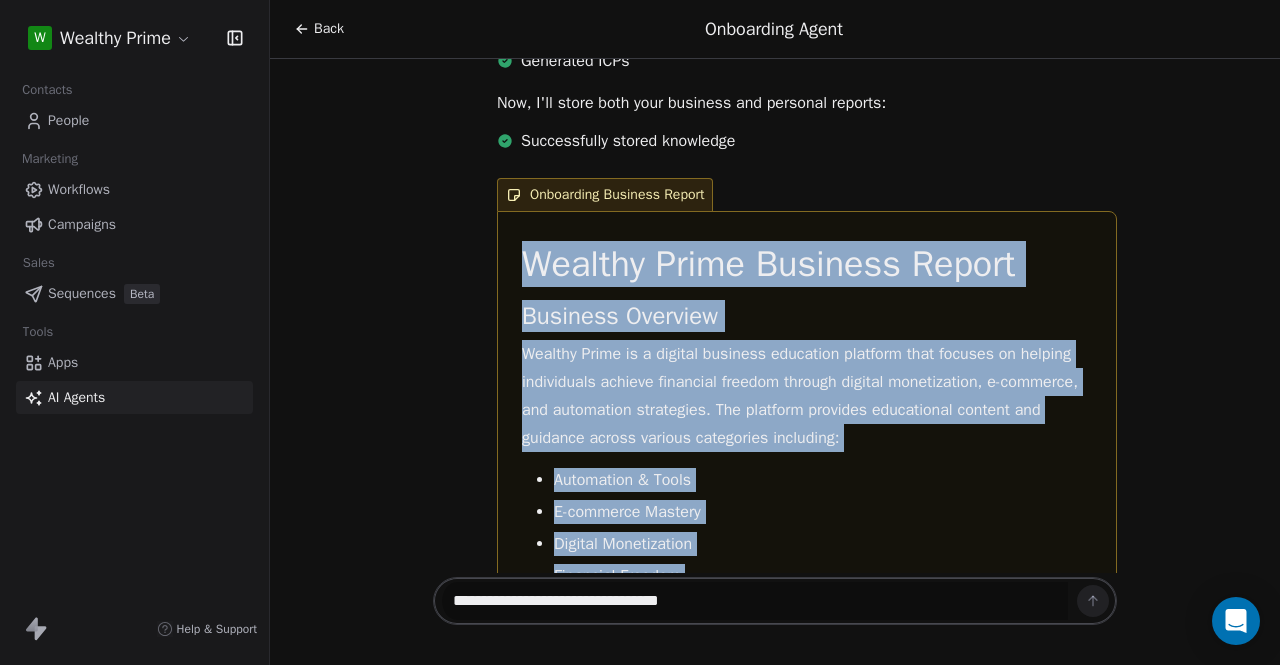 drag, startPoint x: 598, startPoint y: 488, endPoint x: 513, endPoint y: 198, distance: 302.20026 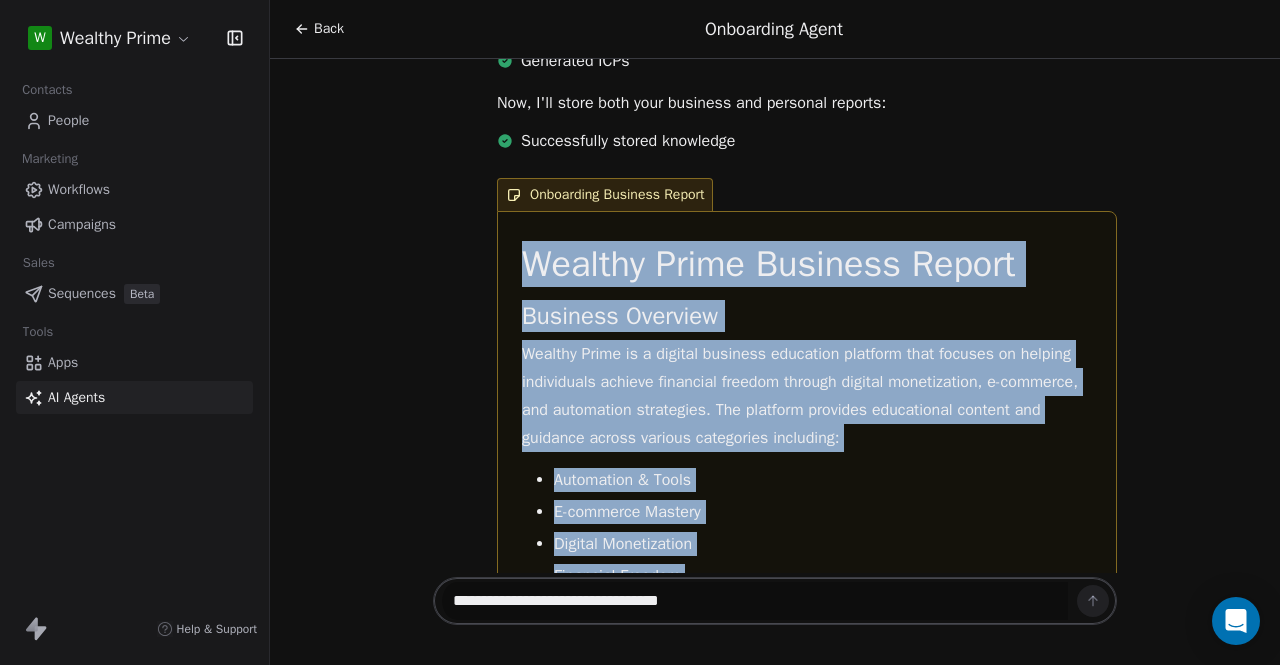 copy on "Wealthy Prime Business Report
Business Overview
Wealthy Prime is a digital business education platform that focuses on helping individuals achieve financial freedom through digital monetization, e-commerce, and automation strategies. The platform provides educational content and guidance across various categories including:
Automation & Tools
E-commerce Mastery
Digital Monetization
Financial Freedom
Newsletters
Website Content
Main Focus:  Digital monetization strategies, e-commerce trends, automation tools, and passive income generation
Content Categories:  Well-structured content covering various aspects of online business
Recent Posts:
5 Digital Monetization Strategies
E-commerce Trends 2025
The Ultimate Guide to Automating Your Small Business in 2025
Visionaries on the Rise, Freedom in Sight
Online Presence
Website:  wealthyprime.com
LinkedIn Company:   https://www.linkedin.com/company/107854168/admin/dashboard/
Content Update Frequency:  Regular updates with recen..." 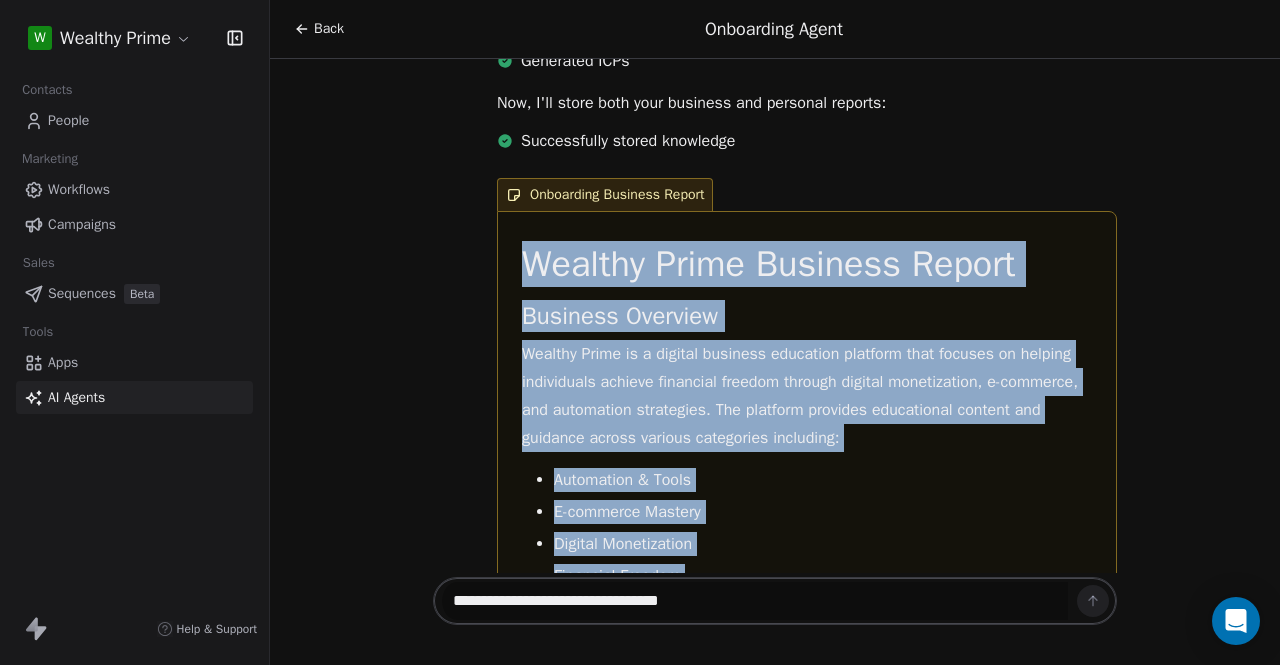 click on "Hello Sokunth! I'm the Onboarding Agent for Swipe One. I see you're new here, and I'd love to help set up your business profile for Wealthy Prime. Let me gather some essential information to ensure we can create perfectly tailored content for you.
First, I notice you've provided the website wealthyprime.com. Before I browse through it, could you help me with a few quick details:
What's your role at Wealthy Prime?
Do you have a LinkedIn profile URL you'd like to share?
Does Wealthy Prime have a company LinkedIn page?
This information will help us better understand both your business and your personal context, allowing us to create more relevant and personalized content. Once you provide these details, I can then browse through your website to gather more comprehensive information about Wealthy Prime.
Would you please share these details with me?
First, let me check your LinkedIn profile: Found Information from LinkedIn Now, let me check your company's LinkedIn page: Let me check your website:" at bounding box center [775, 316] 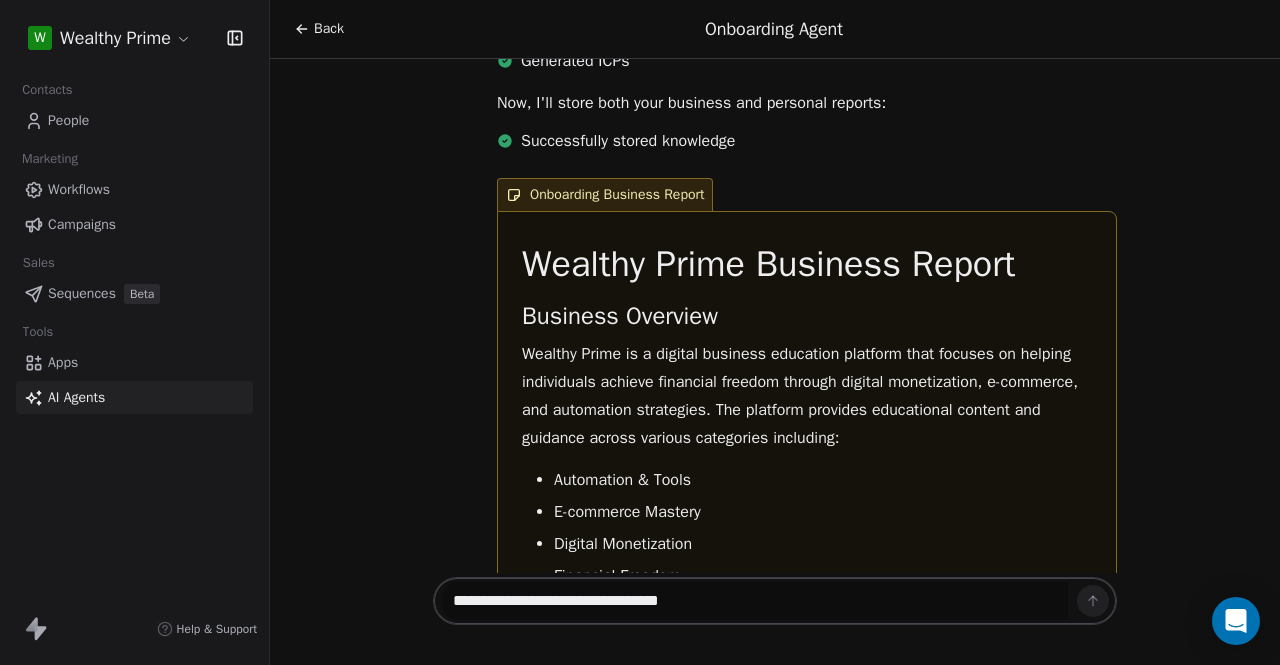 click on "Automation & Tools
E-commerce Mastery
Digital Monetization
Financial Freedom
Newsletters" at bounding box center [807, 544] 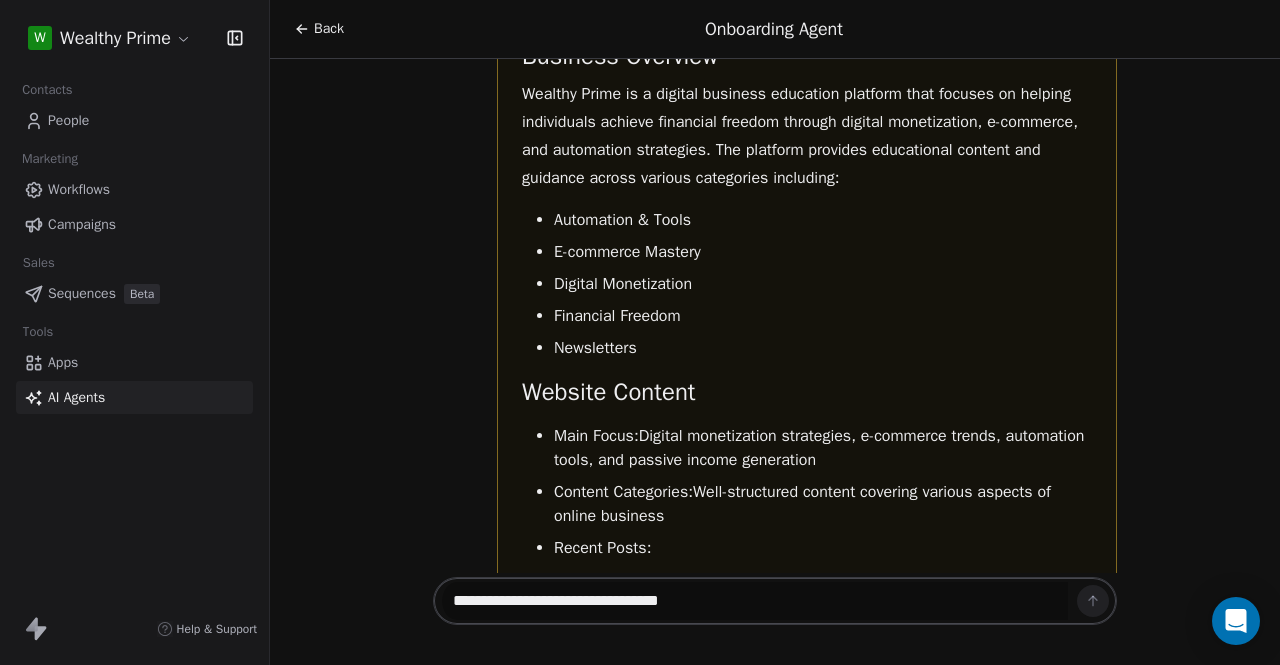 scroll, scrollTop: 1434, scrollLeft: 0, axis: vertical 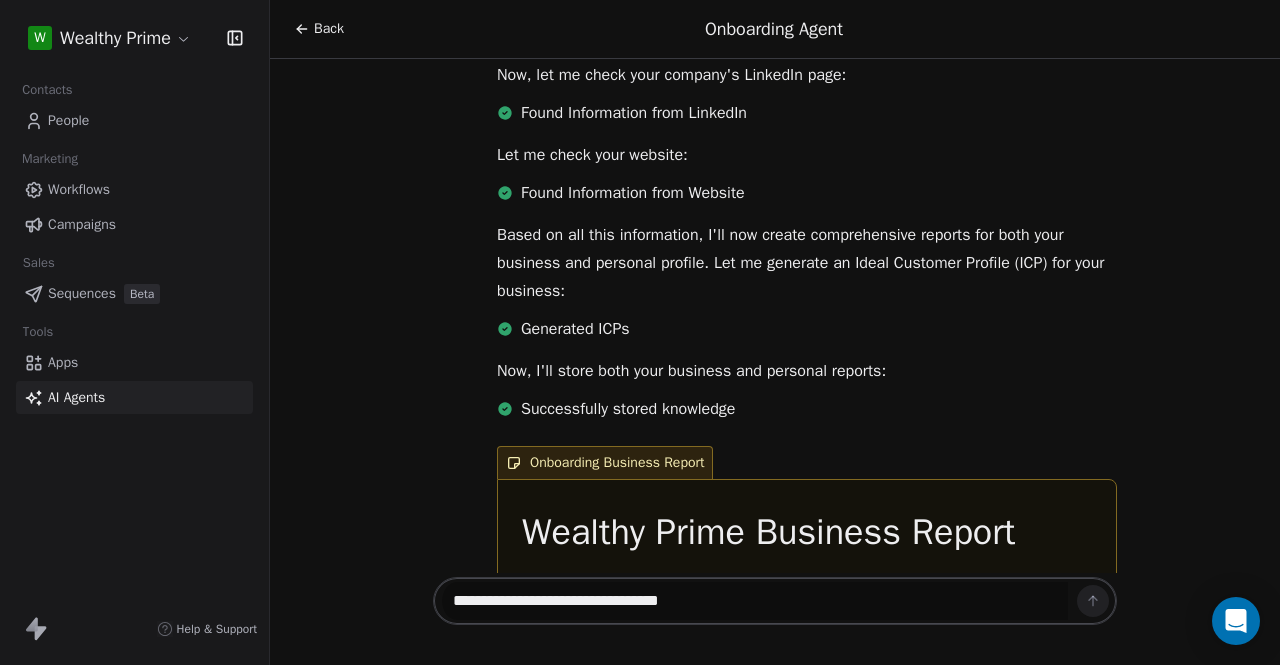 click on "Now, I'll store both your business and personal reports:" at bounding box center [807, 371] 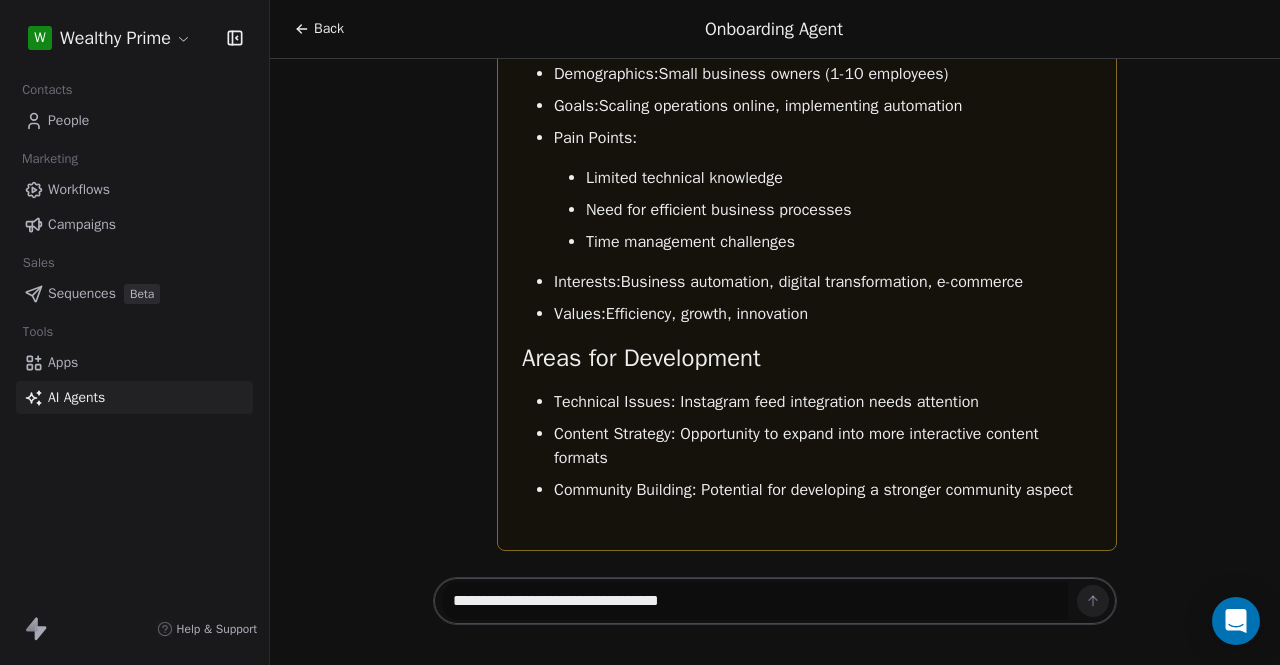 scroll, scrollTop: 2462, scrollLeft: 0, axis: vertical 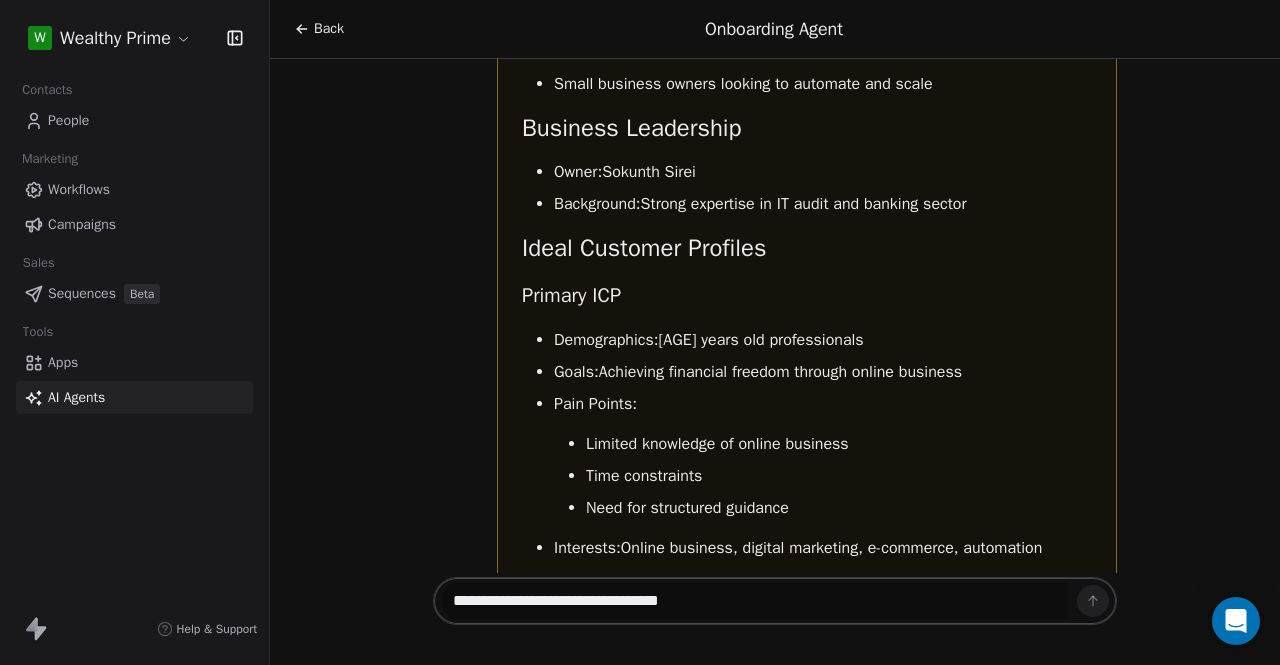 click on "Back" at bounding box center [329, 29] 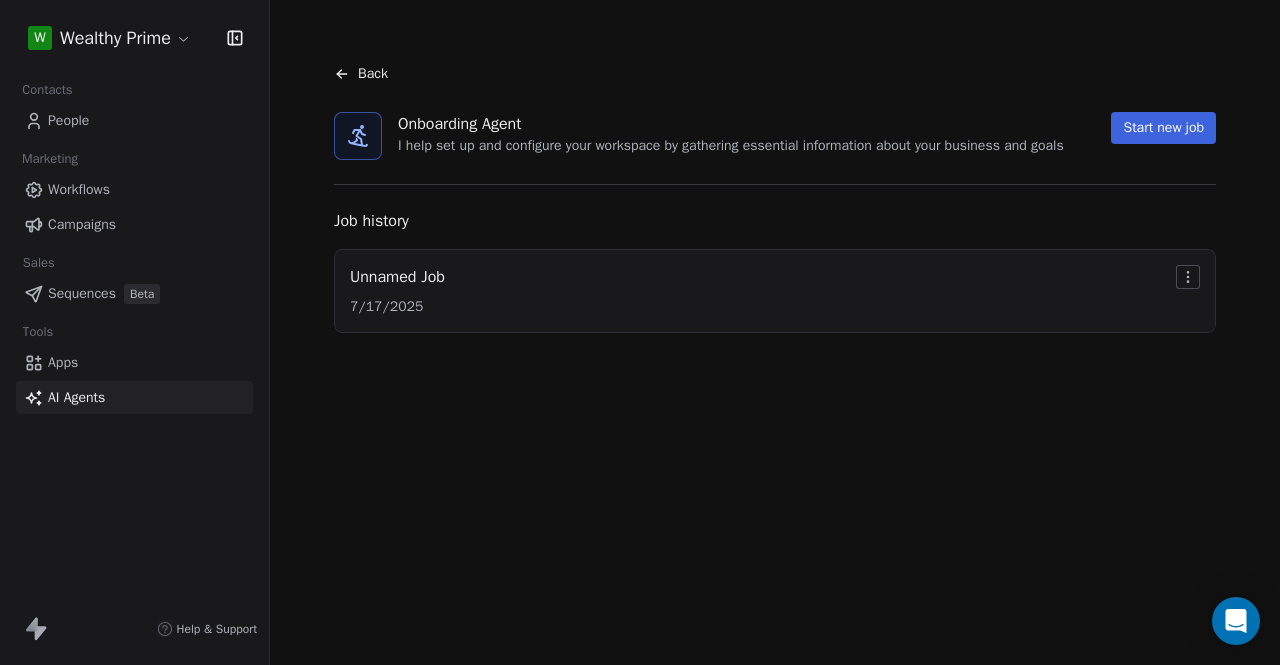 click on "Back" at bounding box center (373, 74) 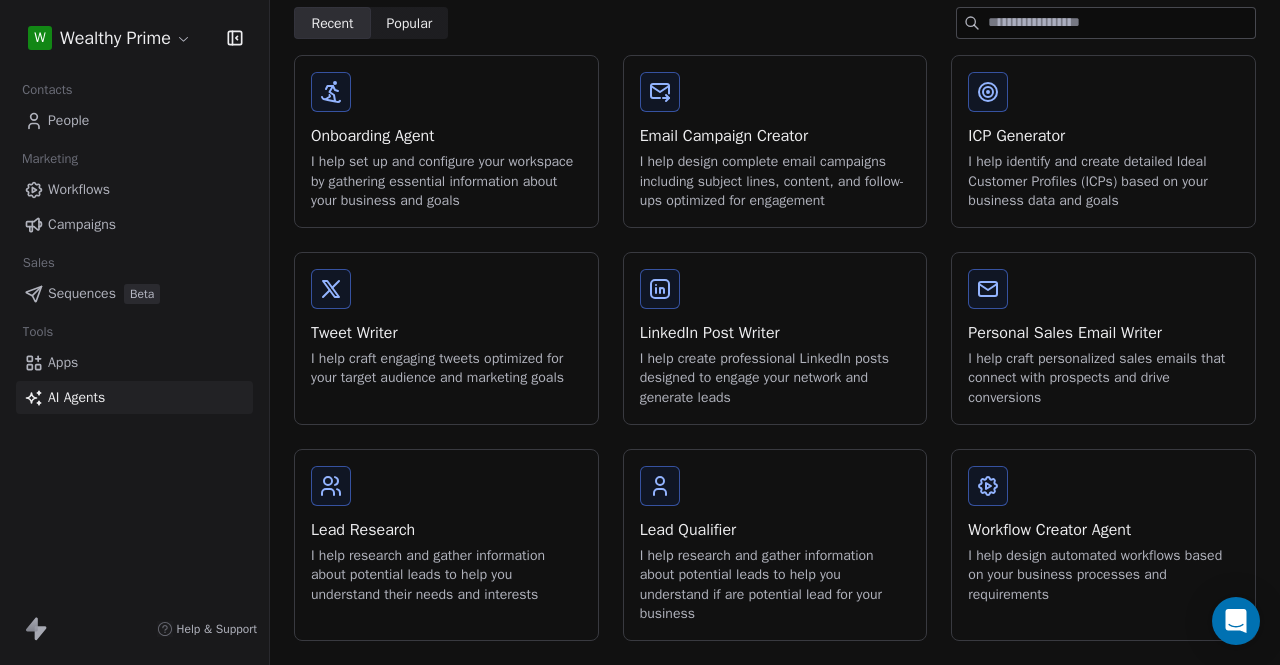 scroll, scrollTop: 0, scrollLeft: 0, axis: both 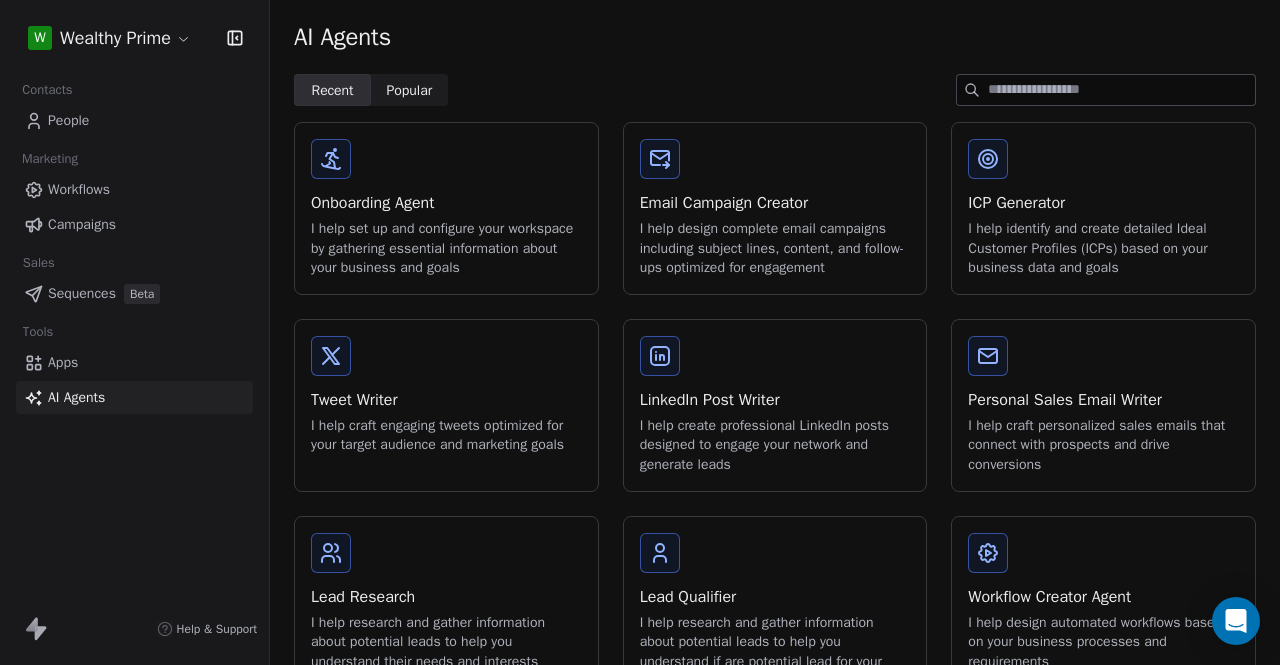 click on "Workflows" at bounding box center [79, 189] 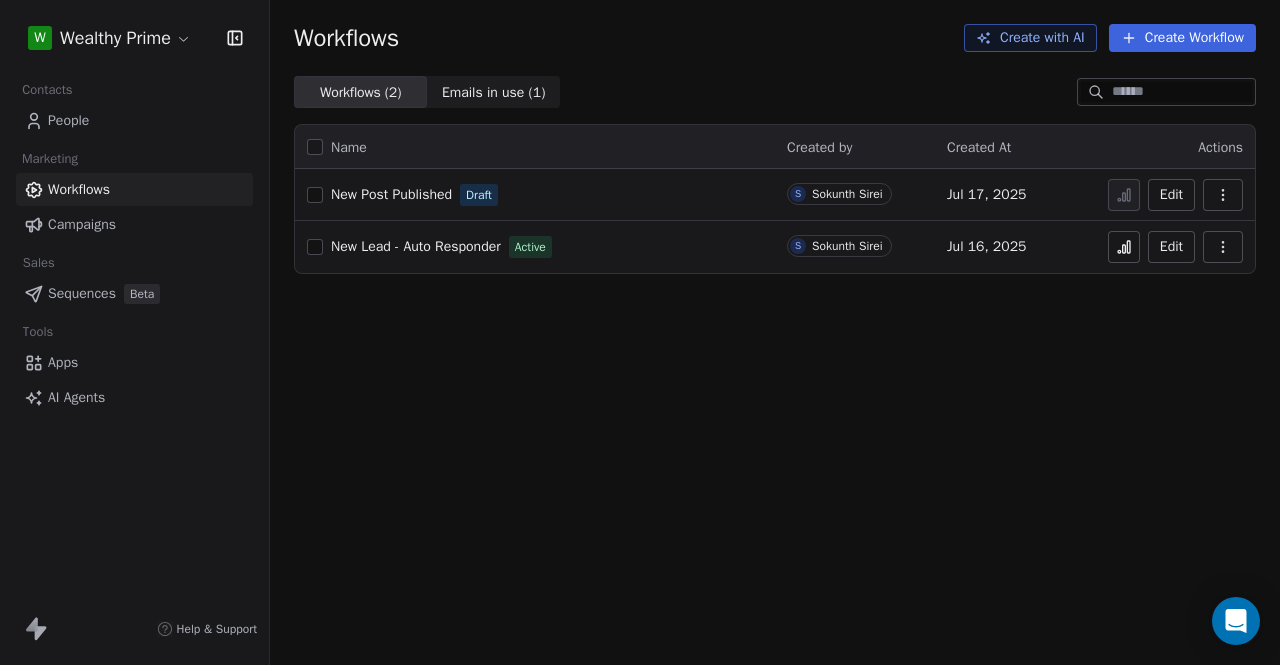 click on "New Lead - Auto Responder" at bounding box center [416, 246] 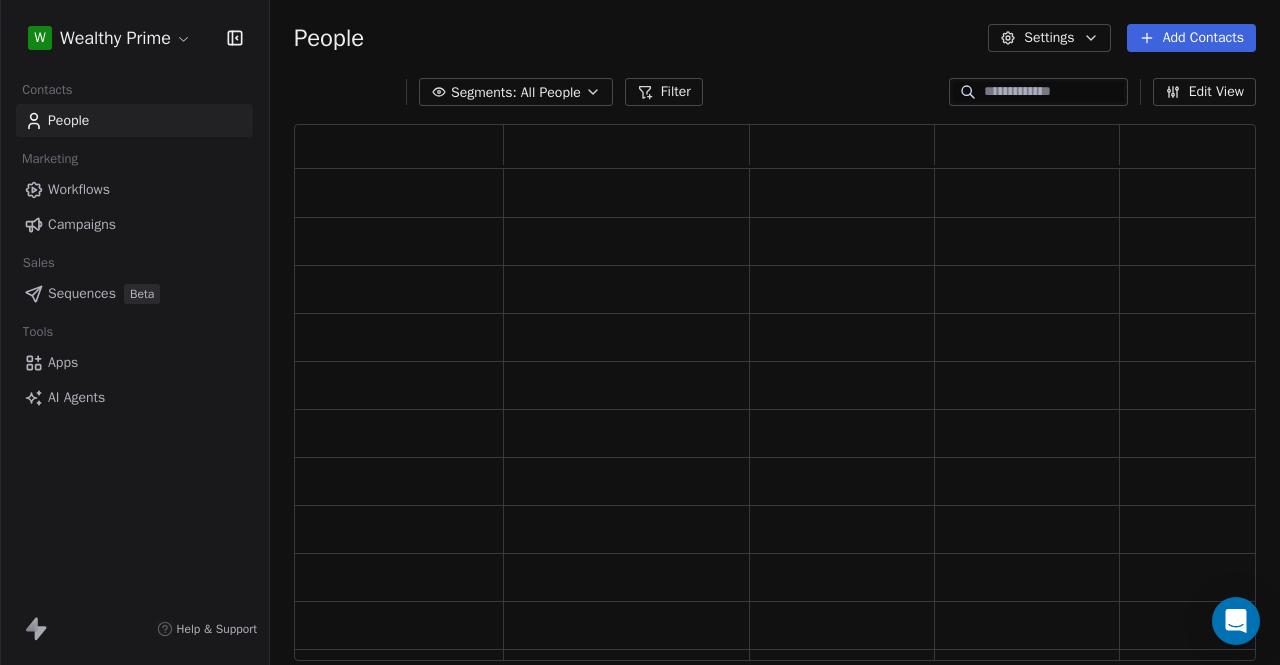 scroll, scrollTop: 0, scrollLeft: 0, axis: both 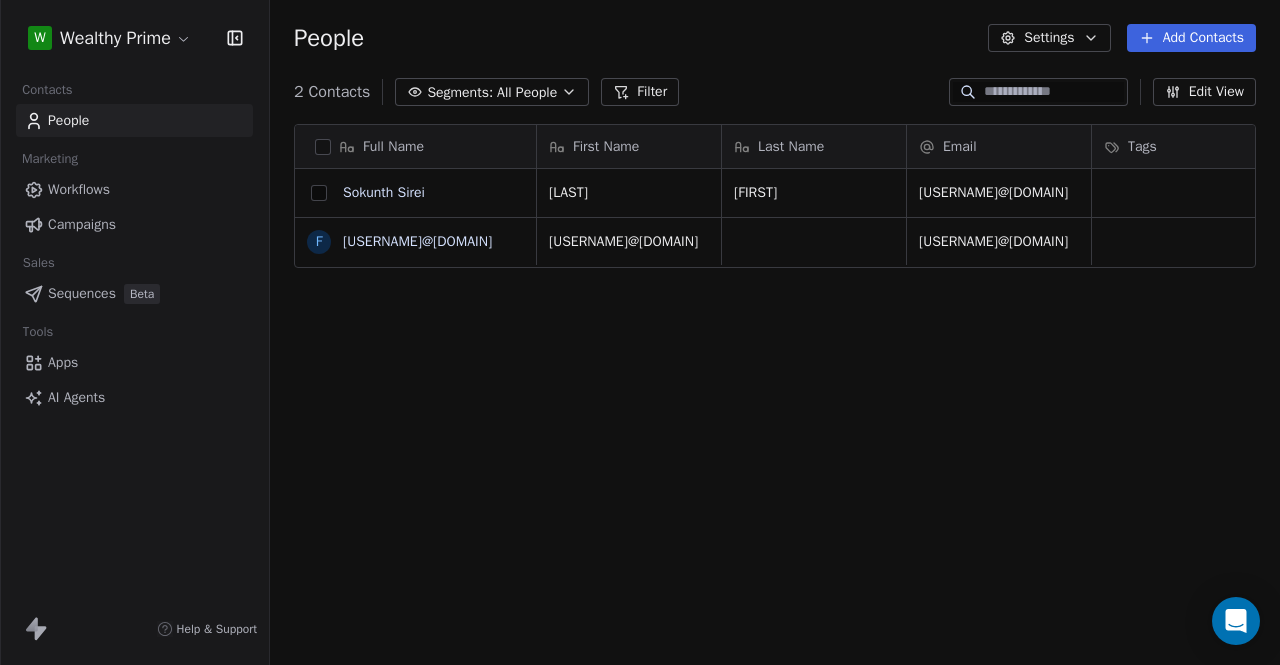 click at bounding box center [319, 193] 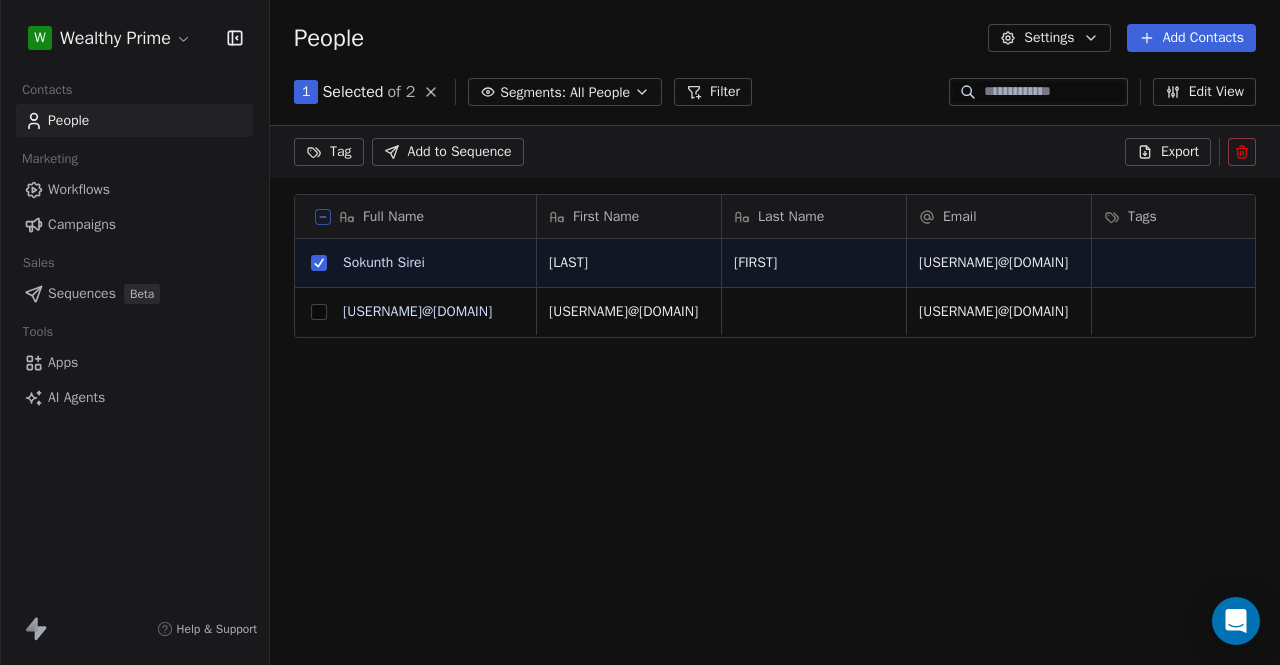 scroll, scrollTop: 500, scrollLeft: 994, axis: both 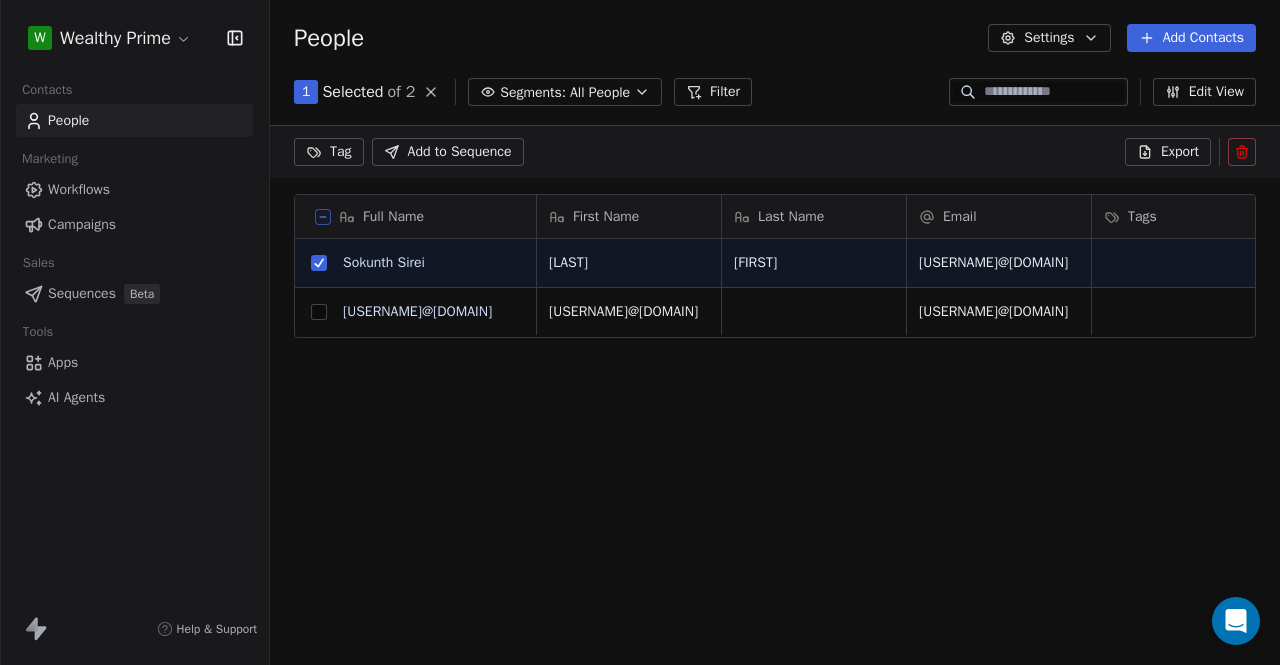 click 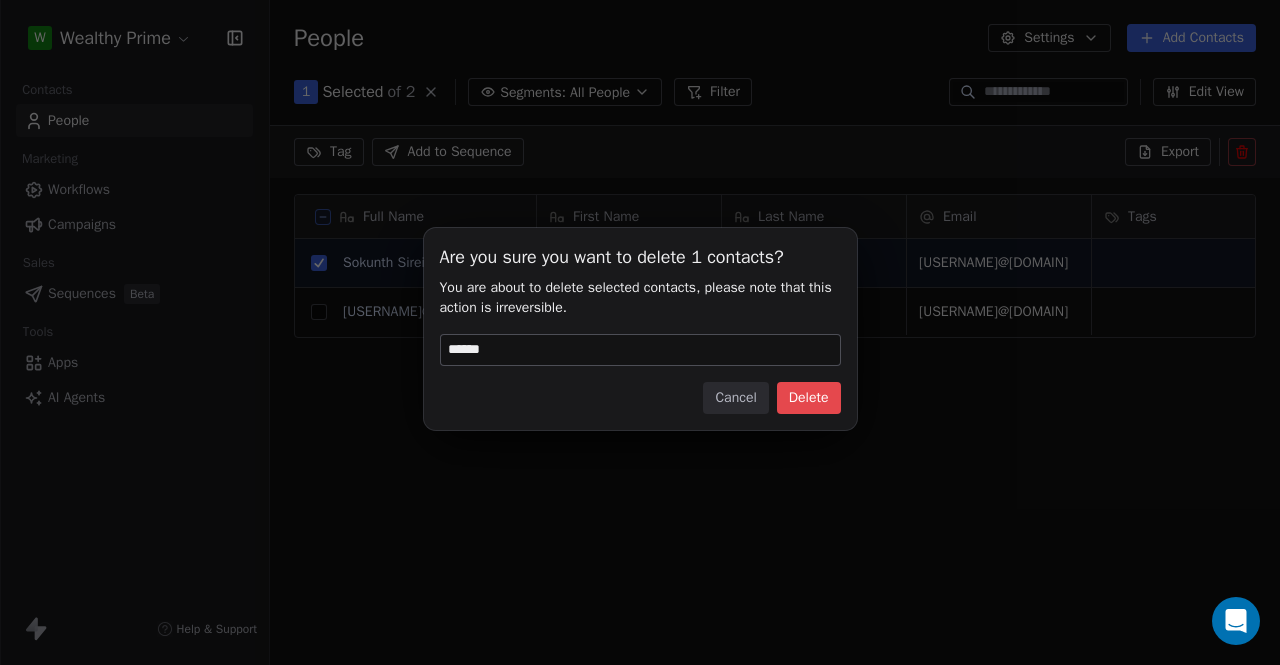 type on "******" 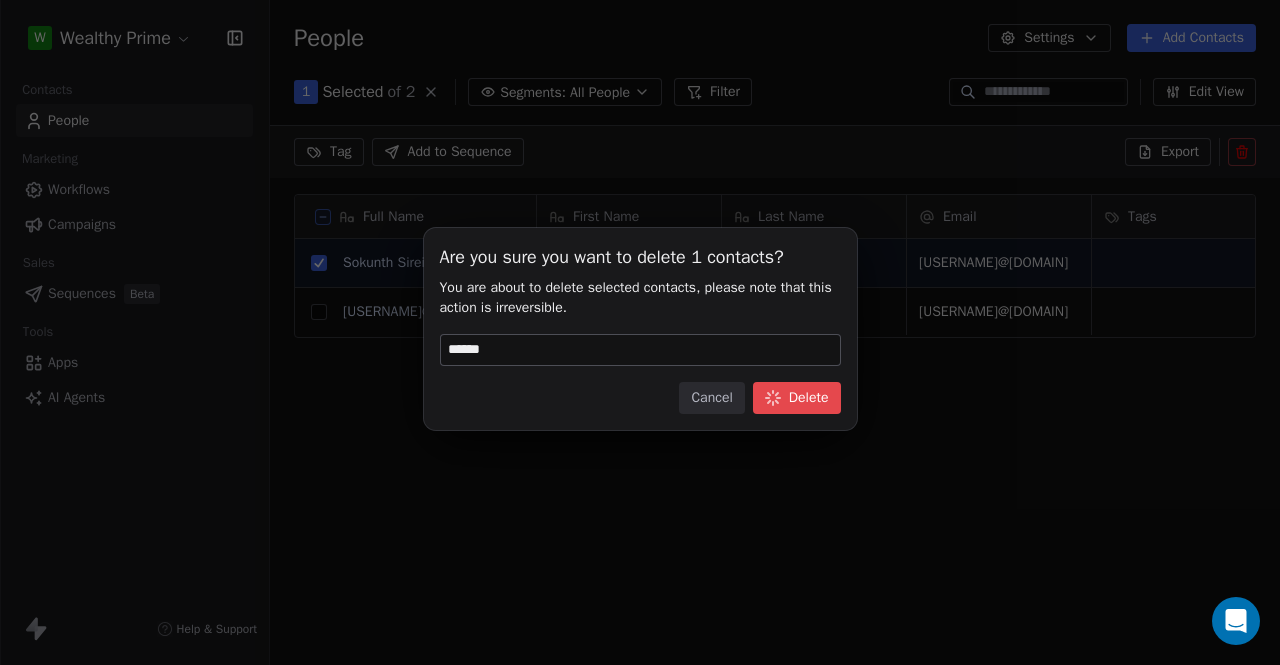 scroll, scrollTop: 16, scrollLeft: 16, axis: both 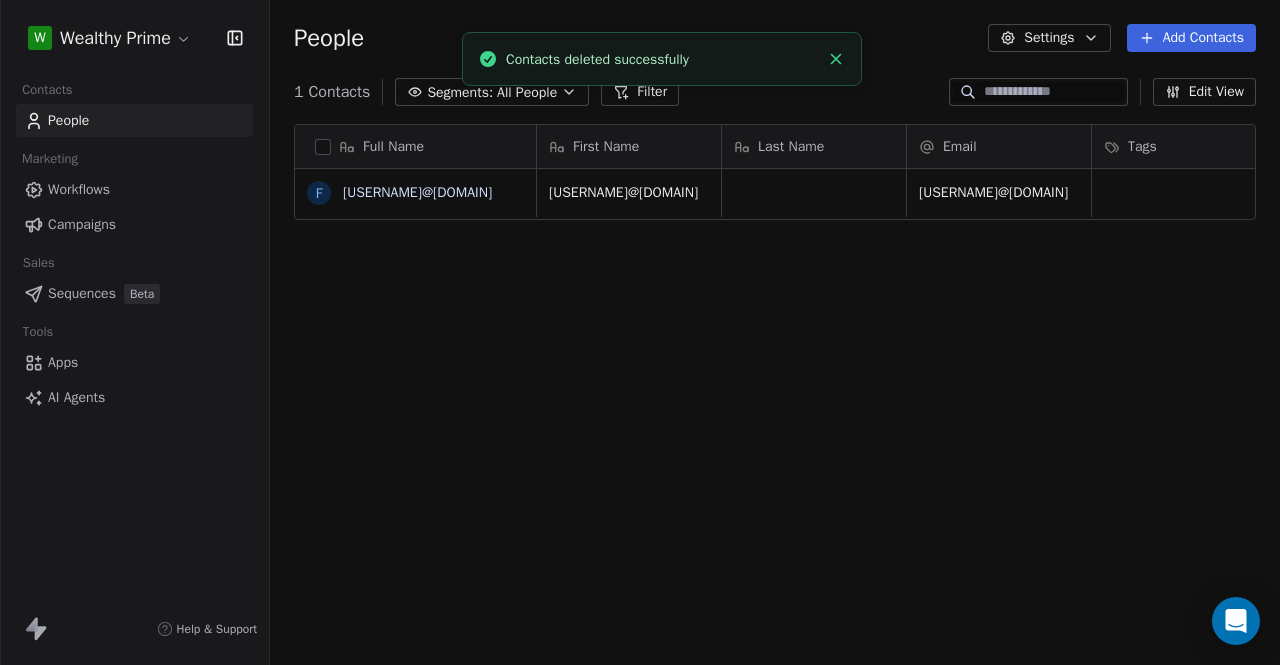 click on "Full Name f fbook0011@gmail.com First Name Last Name Email Tags Status fbook0011@gmail.com fbook0011@gmail.com
To pick up a draggable item, press the space bar.
While dragging, use the arrow keys to move the item.
Press space again to drop the item in its new position, or press escape to cancel." at bounding box center (775, 400) 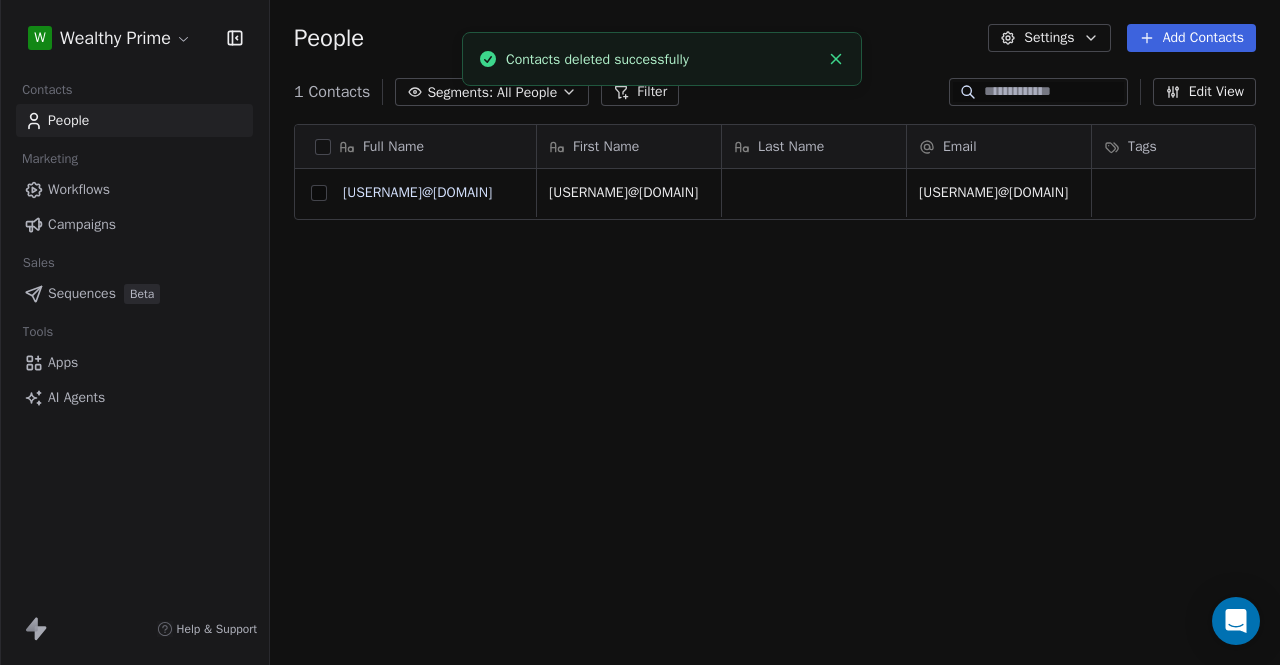 click at bounding box center (319, 193) 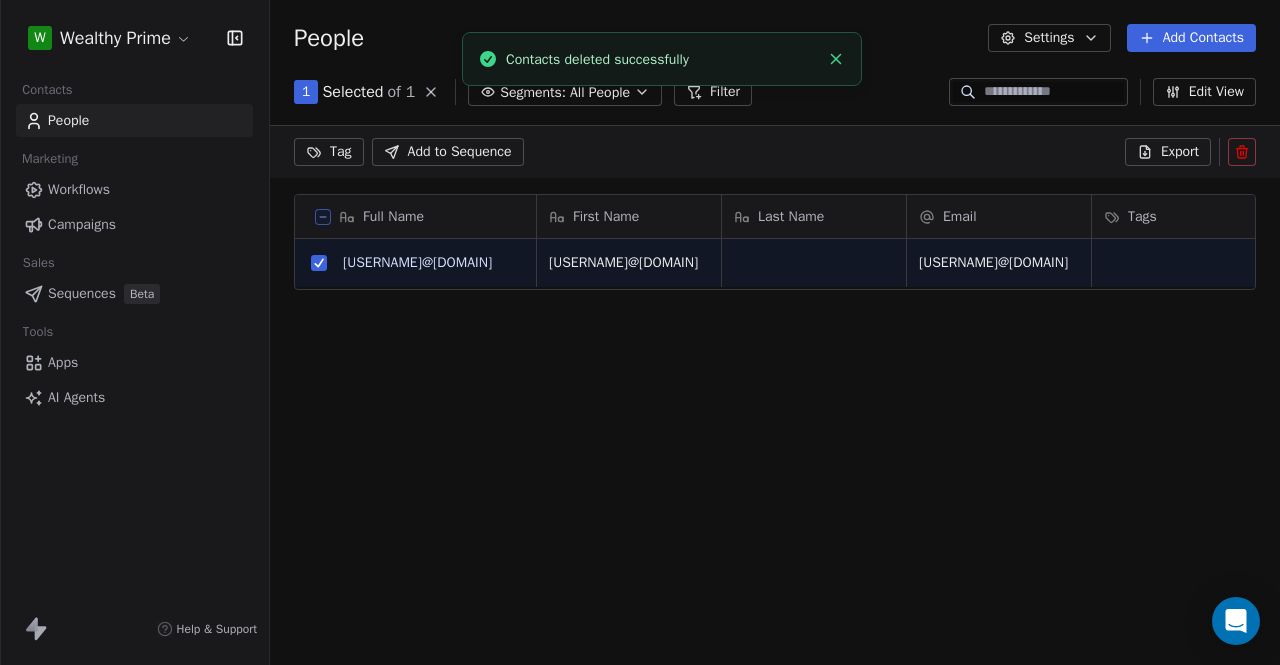 click 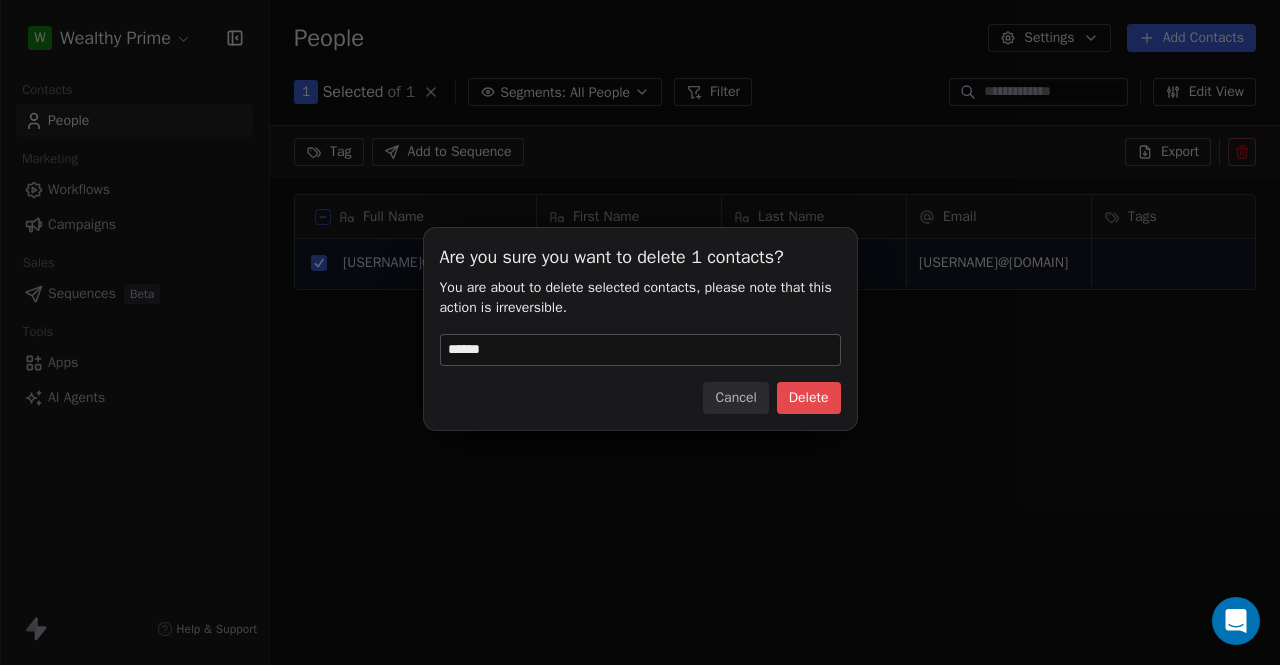 click on "Delete" at bounding box center (809, 398) 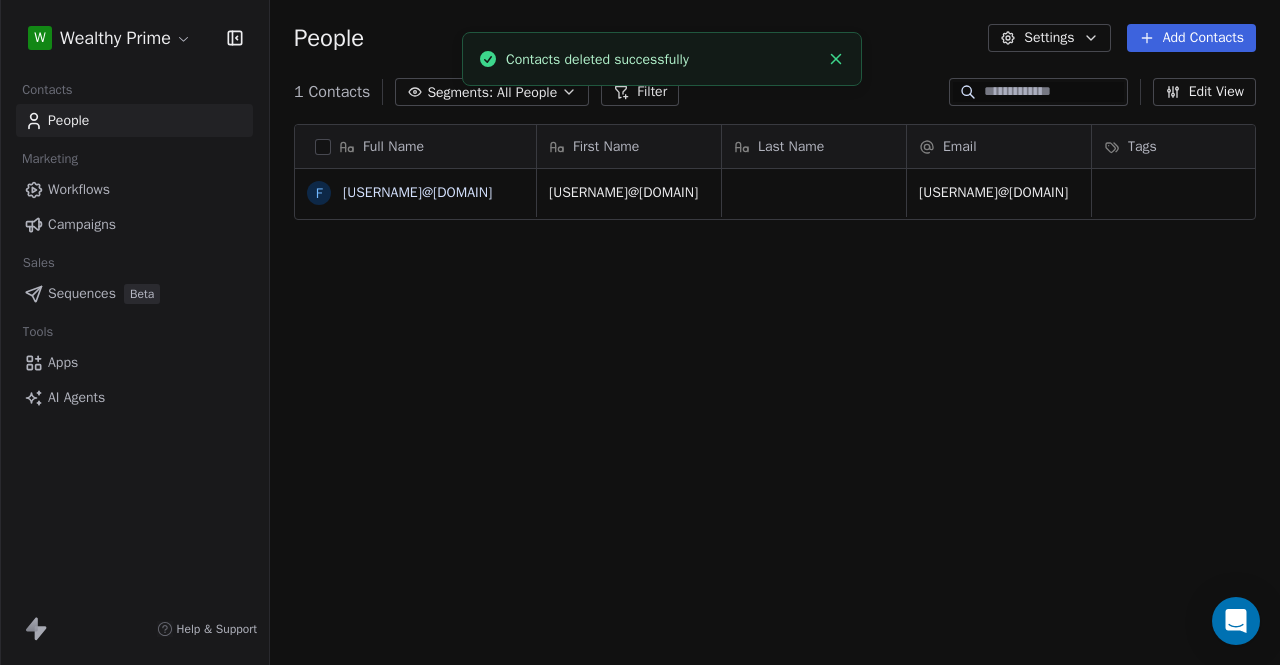 scroll, scrollTop: 16, scrollLeft: 16, axis: both 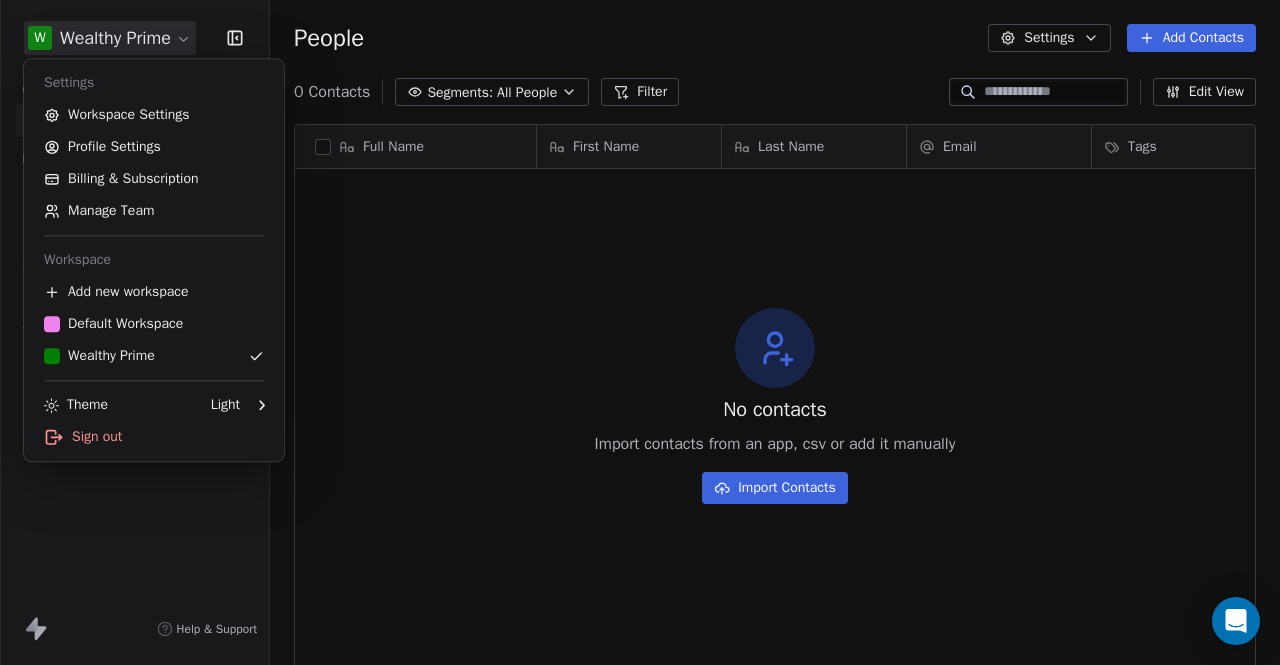 click on "W Wealthy Prime Contacts People Marketing Workflows Campaigns Sales Sequences Beta Tools Apps AI Agents Help & Support People Settings  Add Contacts 0 Contacts Segments: All People Filter  Edit View Tag Add to Sequence Export Full Name First Name Last Name Email Tags Status
To pick up a draggable item, press the space bar.
While dragging, use the arrow keys to move the item.
Press space again to drop the item in its new position, or press escape to cancel.
No contacts Import contacts from an app, csv or add it manually   Import Contacts
Settings Workspace Settings Profile Settings Billing & Subscription Manage Team   Workspace Add new workspace Default Workspace Wealthy Prime Theme Light Sign out" at bounding box center [640, 332] 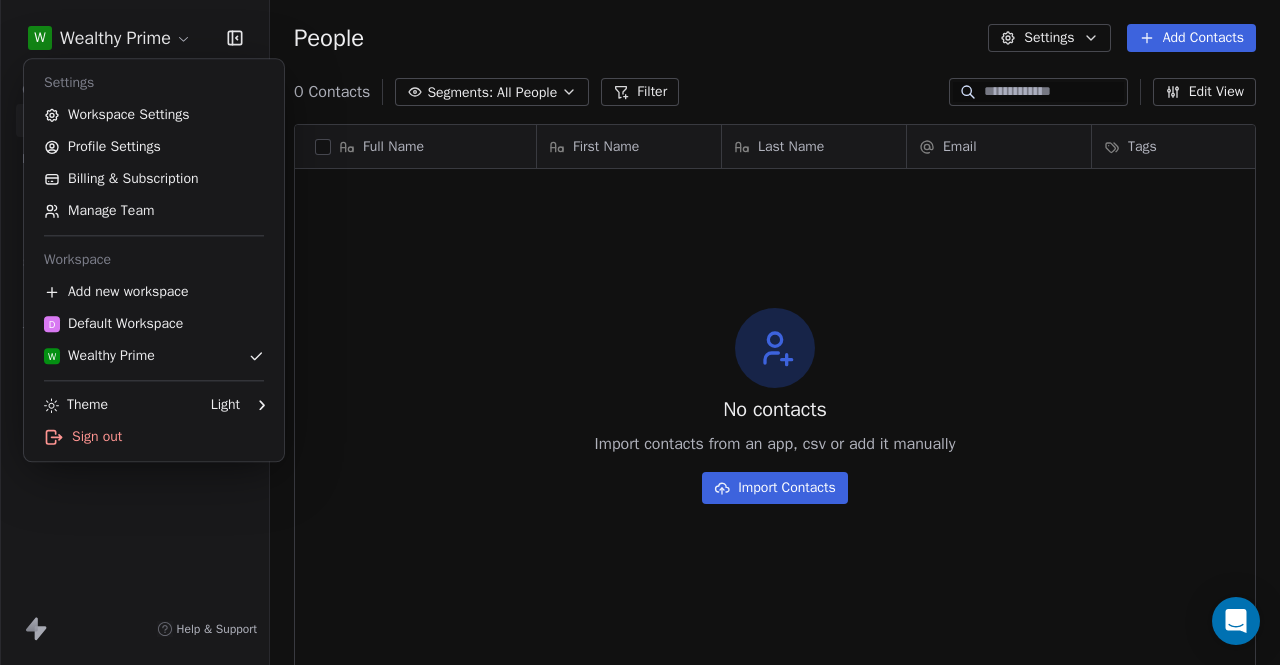 click on "W Wealthy Prime Contacts People Marketing Workflows Campaigns Sales Sequences Beta Tools Apps AI Agents Help & Support People Settings  Add Contacts 0 Contacts Segments: All People Filter  Edit View Tag Add to Sequence Export Full Name First Name Last Name Email Tags Status
To pick up a draggable item, press the space bar.
While dragging, use the arrow keys to move the item.
Press space again to drop the item in its new position, or press escape to cancel.
No contacts Import contacts from an app, csv or add it manually   Import Contacts
Settings Workspace Settings Profile Settings Billing & Subscription Manage Team   Workspace Add new workspace D Default Workspace W Wealthy Prime Theme Light Sign out" at bounding box center [640, 332] 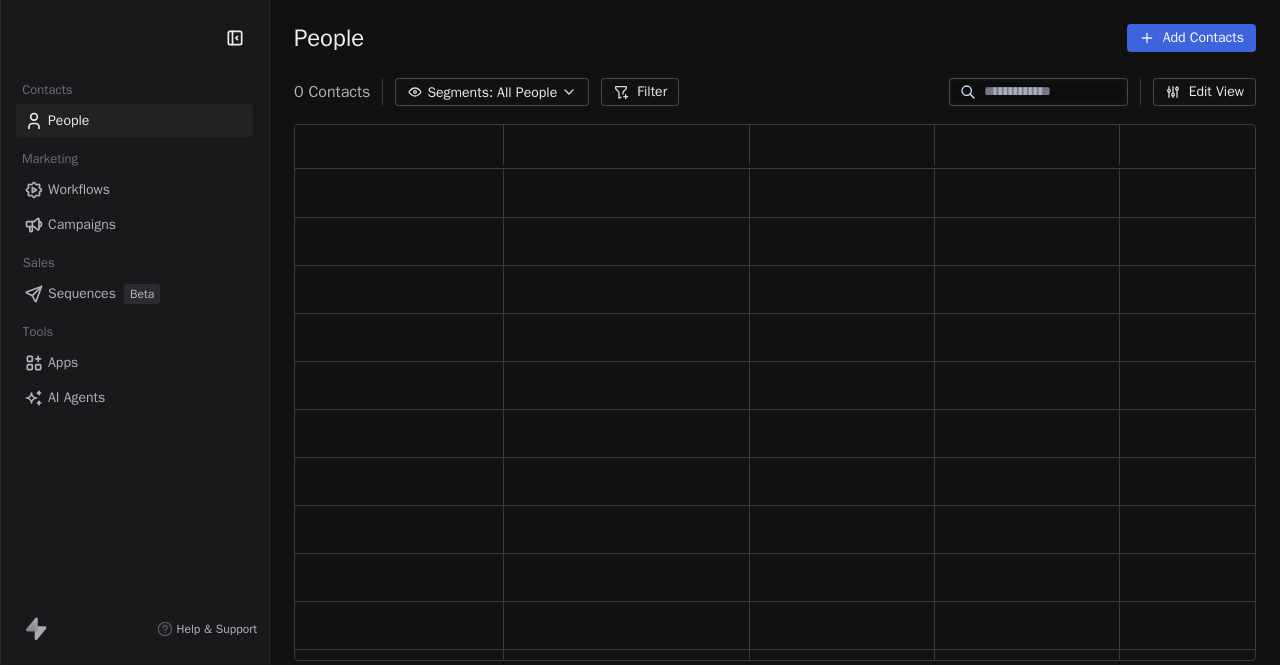 scroll, scrollTop: 0, scrollLeft: 0, axis: both 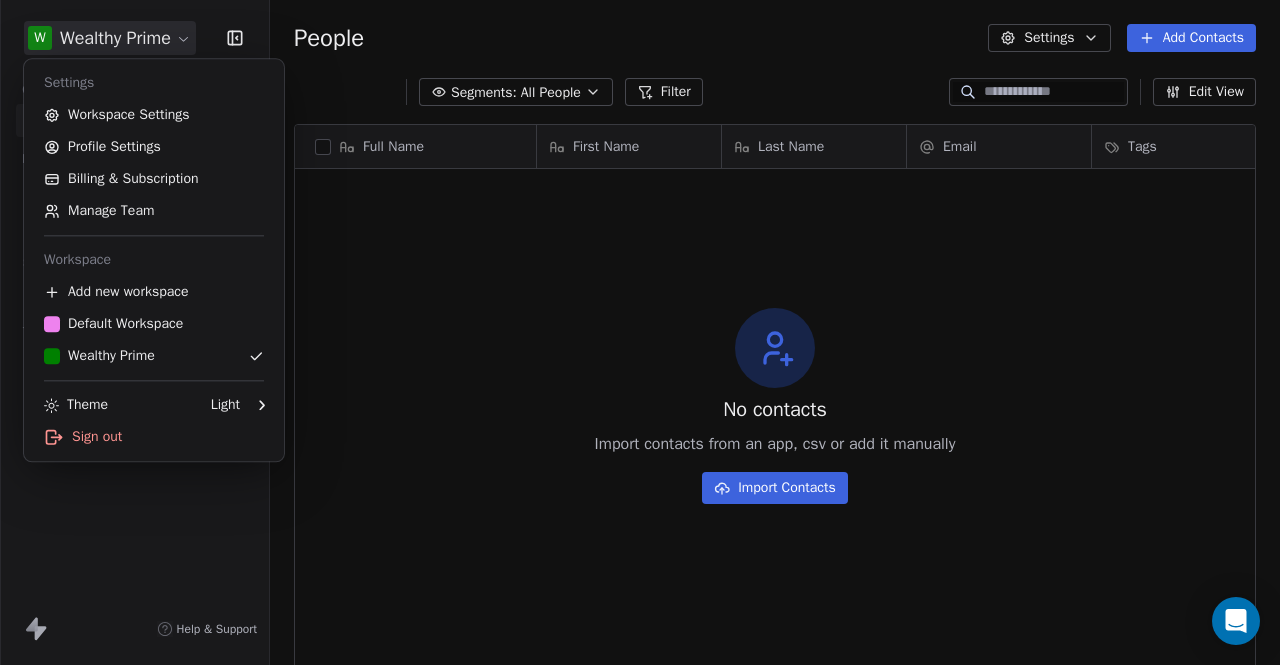 click on "W Wealthy Prime Contacts People Marketing Workflows Campaigns Sales Sequences Beta Tools Apps AI Agents Help & Support People Settings  Add Contacts Segments: All People Filter  Edit View Tag Add to Sequence Export Full Name First Name Last Name Email Tags Status
To pick up a draggable item, press the space bar.
While dragging, use the arrow keys to move the item.
Press space again to drop the item in its new position, or press escape to cancel.
No contacts Import contacts from an app, csv or add it manually   Import Contacts
Settings Workspace Settings Profile Settings Billing & Subscription Manage Team   Workspace Add new workspace Default Workspace Wealthy Prime Theme Light Sign out" at bounding box center [640, 332] 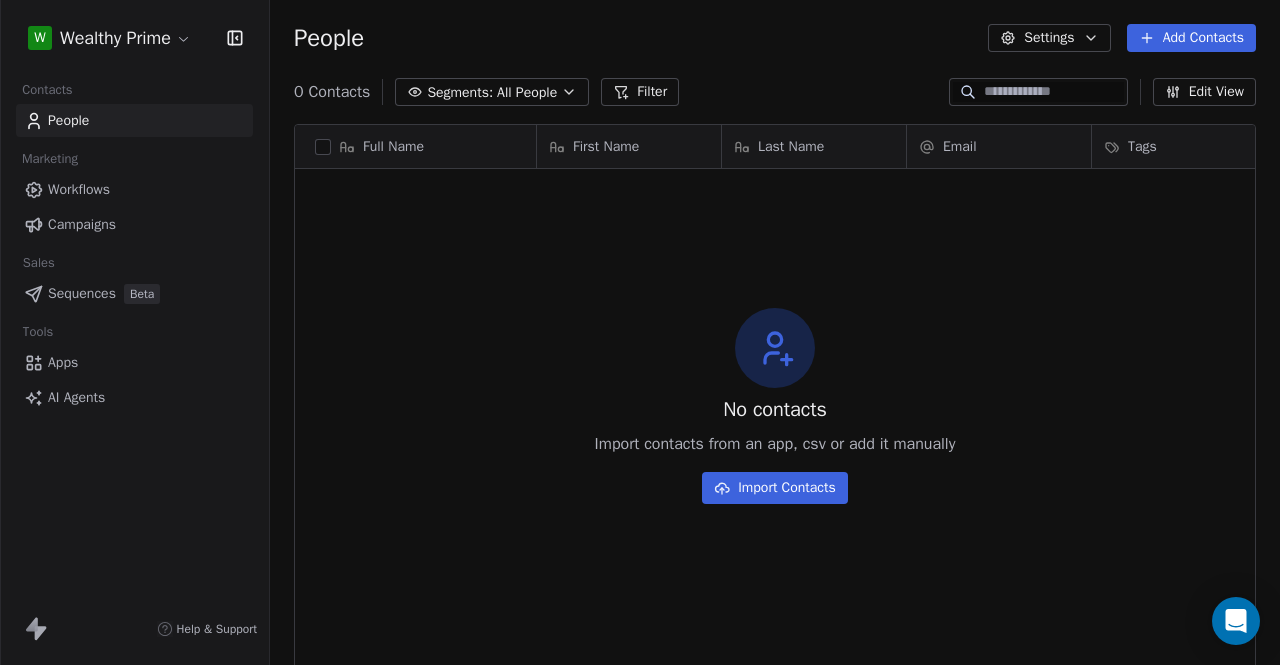 click on "W Wealthy Prime Contacts People Marketing Workflows Campaigns Sales Sequences Beta Tools Apps AI Agents Help & Support People Settings  Add Contacts 0 Contacts Segments: All People Filter  Edit View Tag Add to Sequence Export Full Name First Name Last Name Email Tags Status
To pick up a draggable item, press the space bar.
While dragging, use the arrow keys to move the item.
Press space again to drop the item in its new position, or press escape to cancel.
No contacts Import contacts from an app, csv or add it manually   Import Contacts" at bounding box center (640, 332) 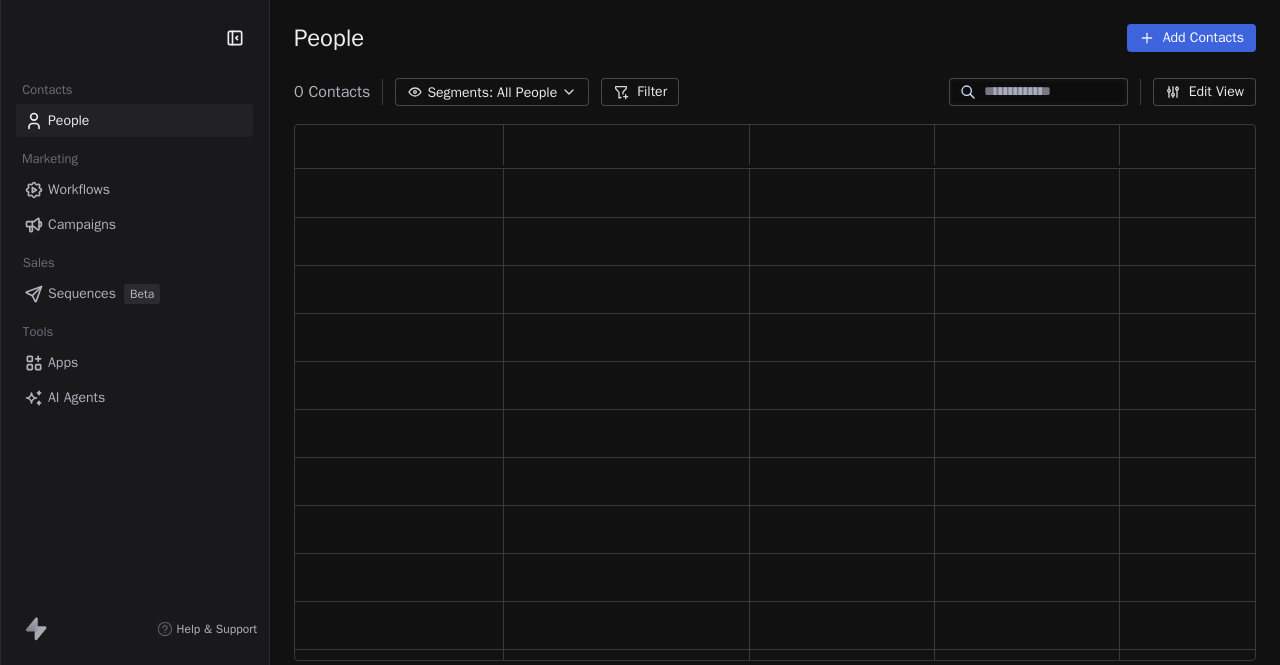 scroll, scrollTop: 0, scrollLeft: 0, axis: both 